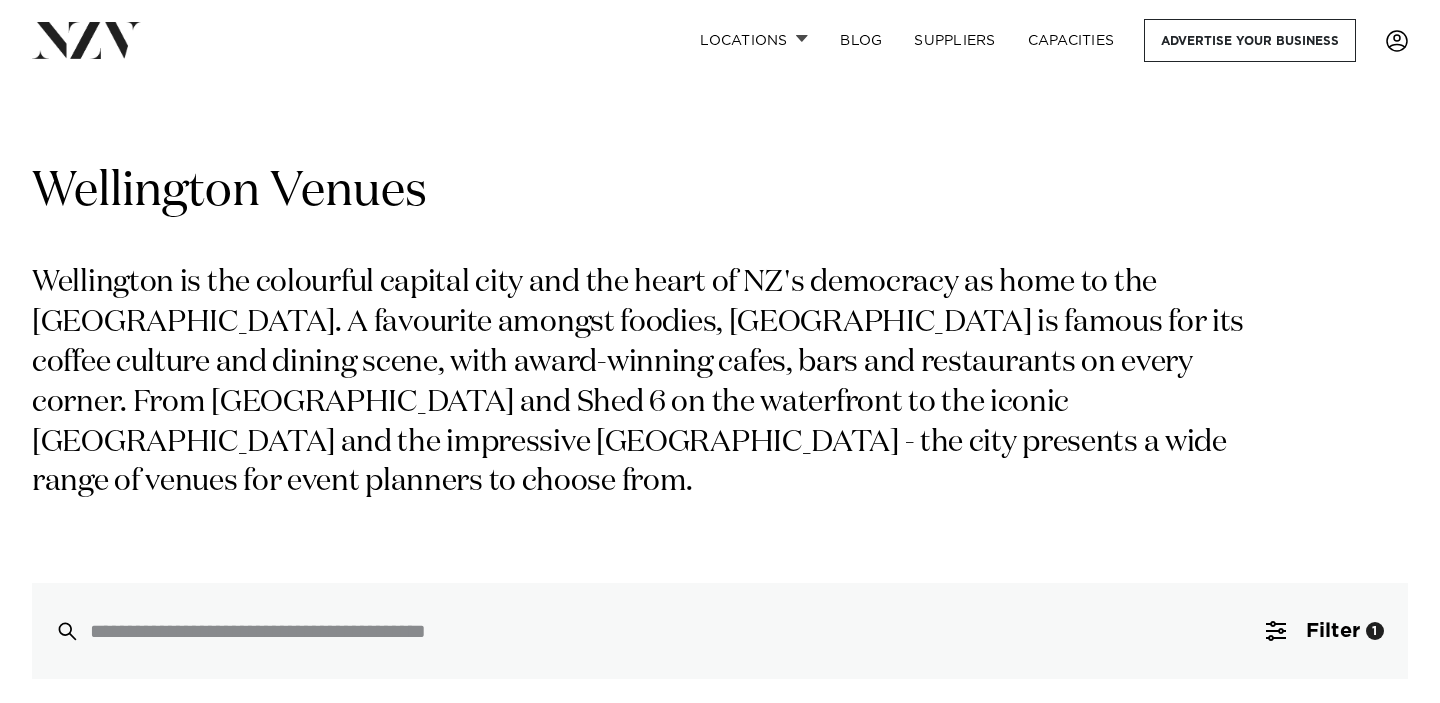 scroll, scrollTop: 956, scrollLeft: 0, axis: vertical 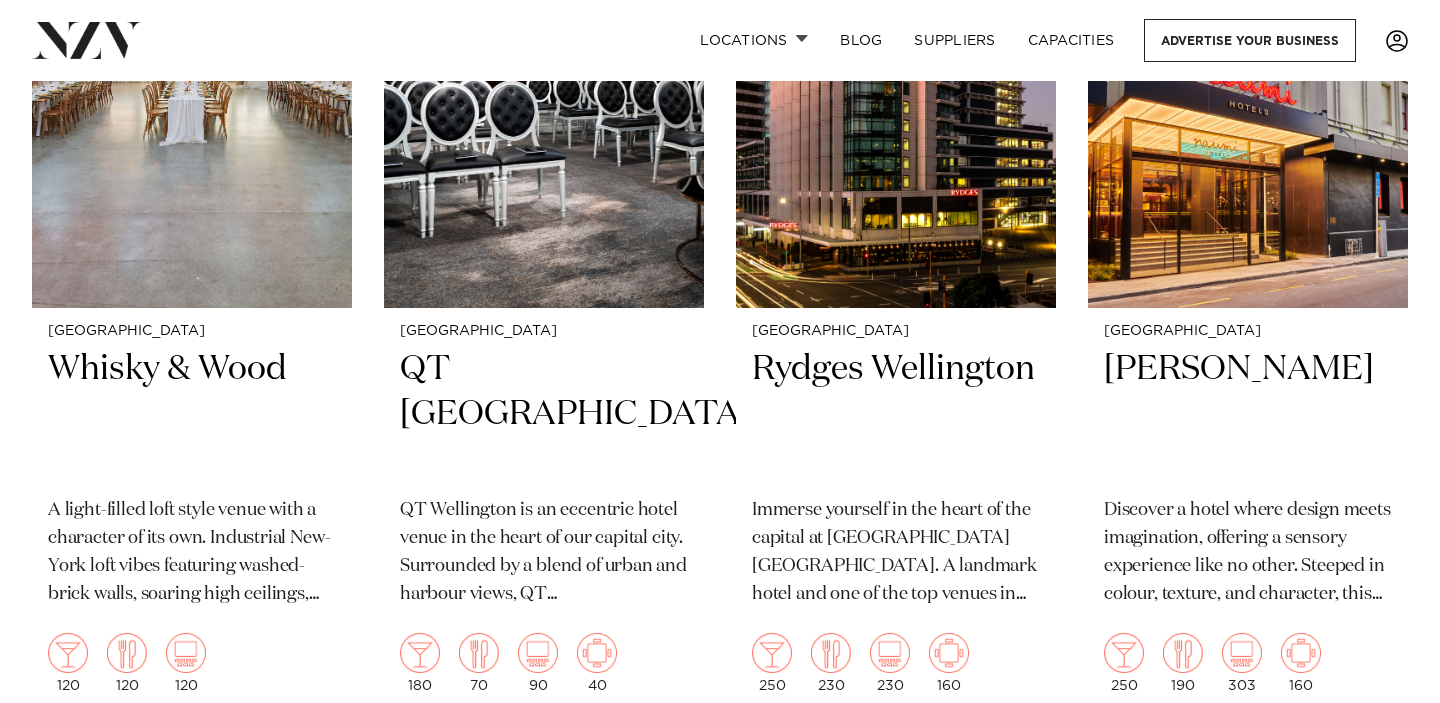 drag, startPoint x: 961, startPoint y: 370, endPoint x: 1141, endPoint y: 5, distance: 406.97052 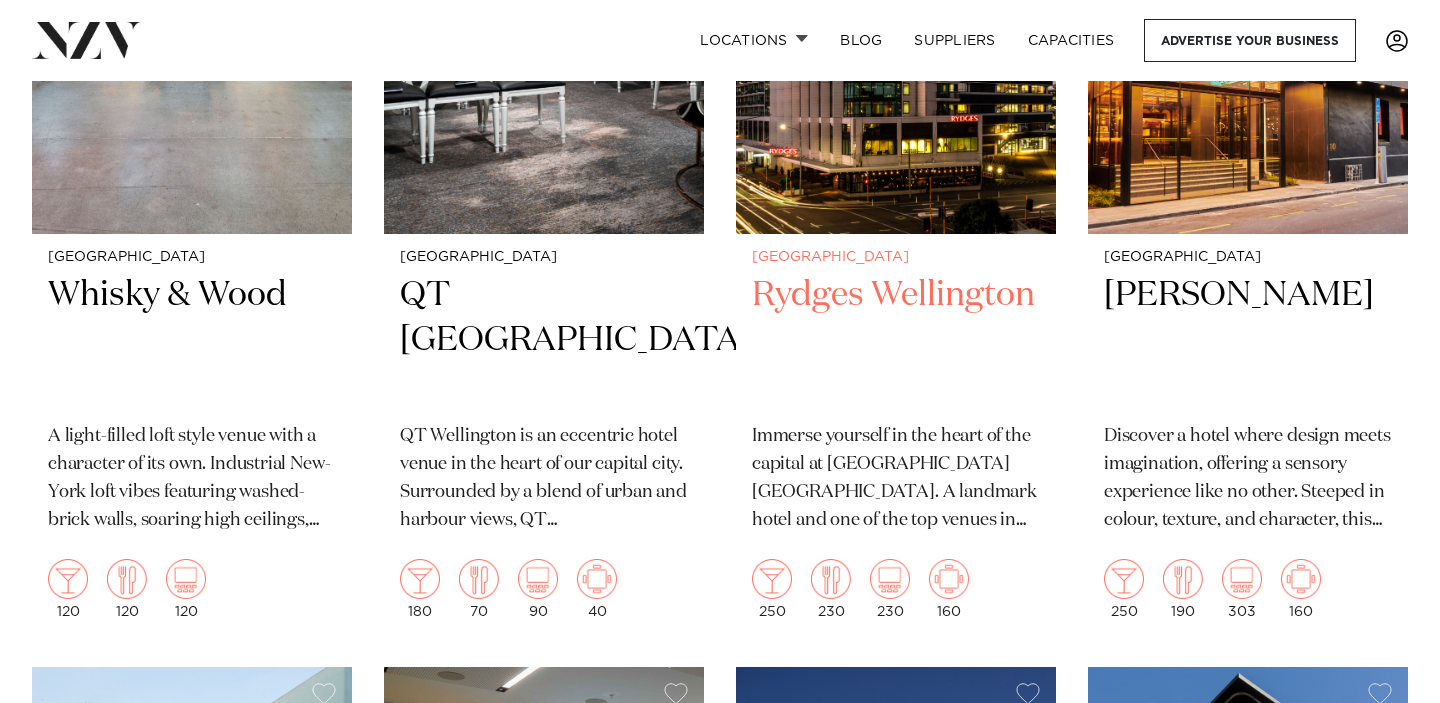 scroll, scrollTop: 943, scrollLeft: 0, axis: vertical 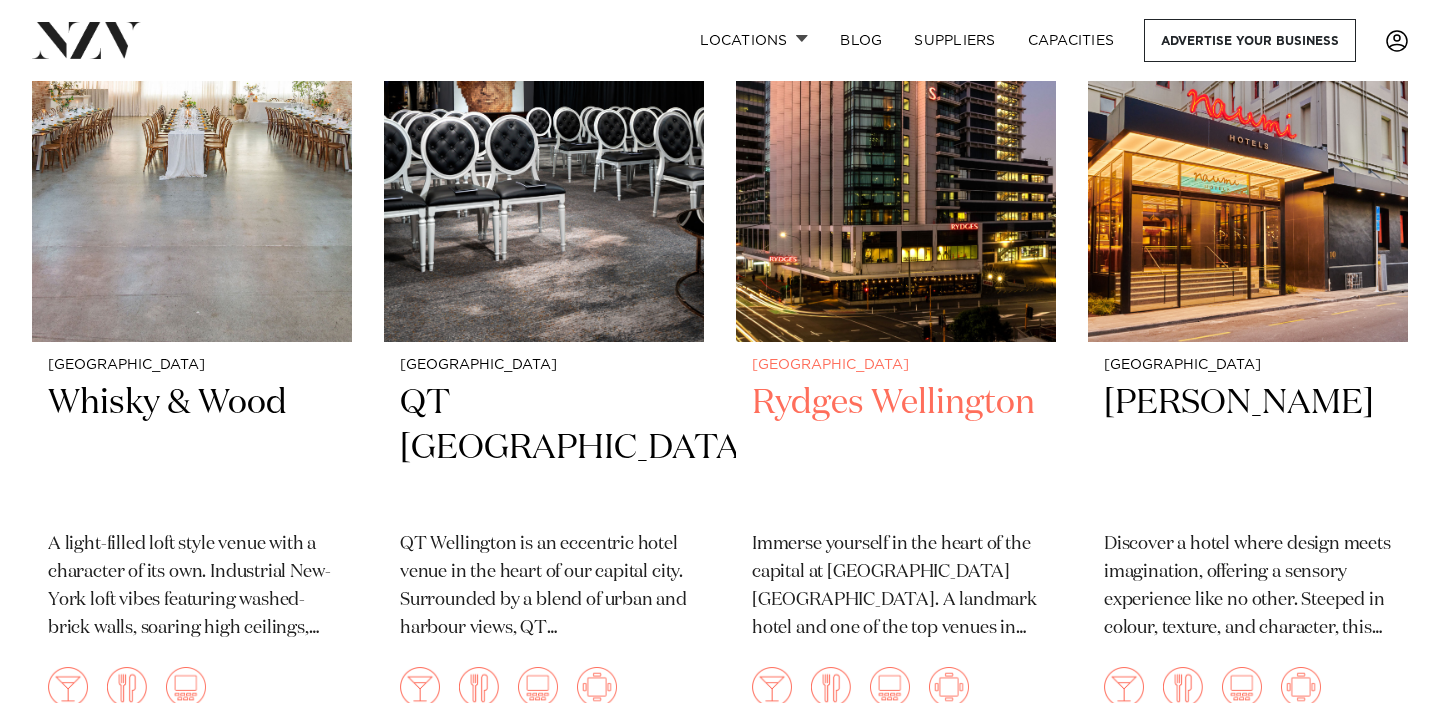 click on "Rydges Wellington" at bounding box center (896, 448) 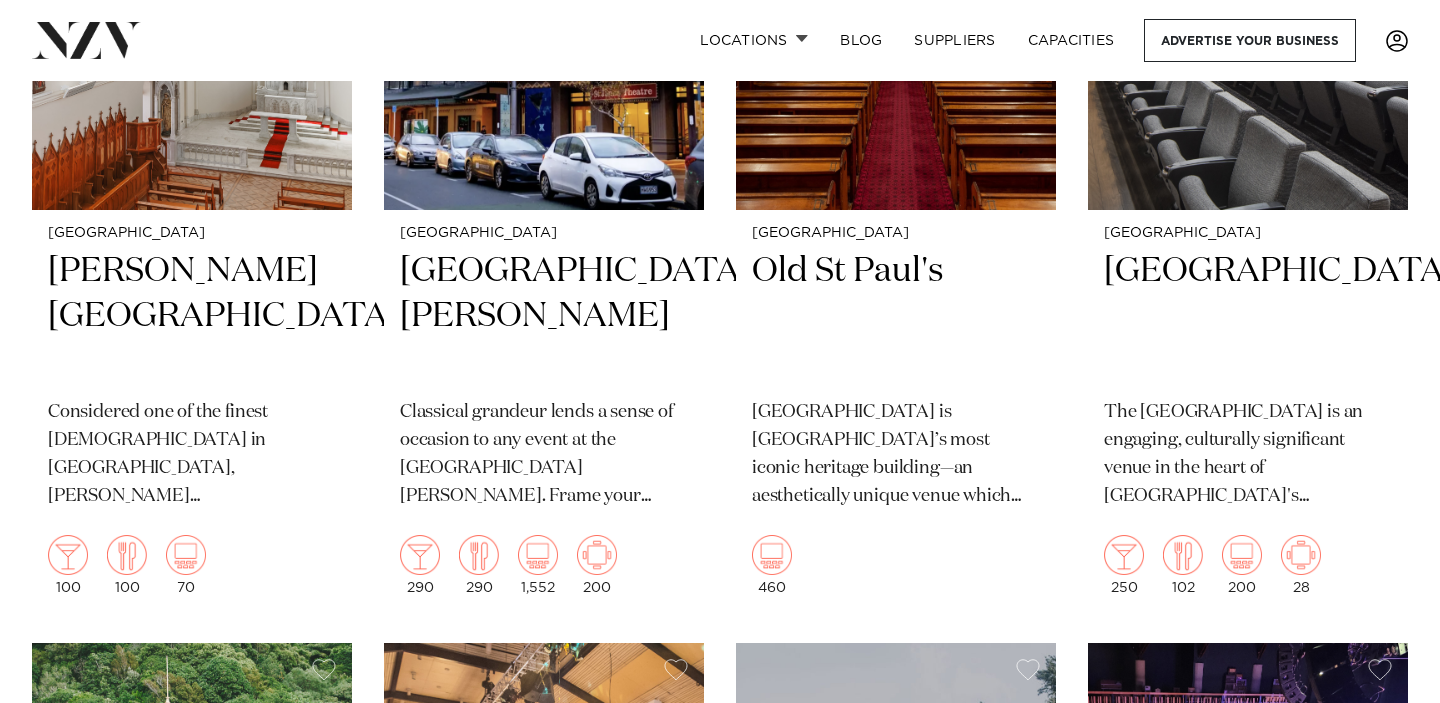 scroll, scrollTop: 2784, scrollLeft: 0, axis: vertical 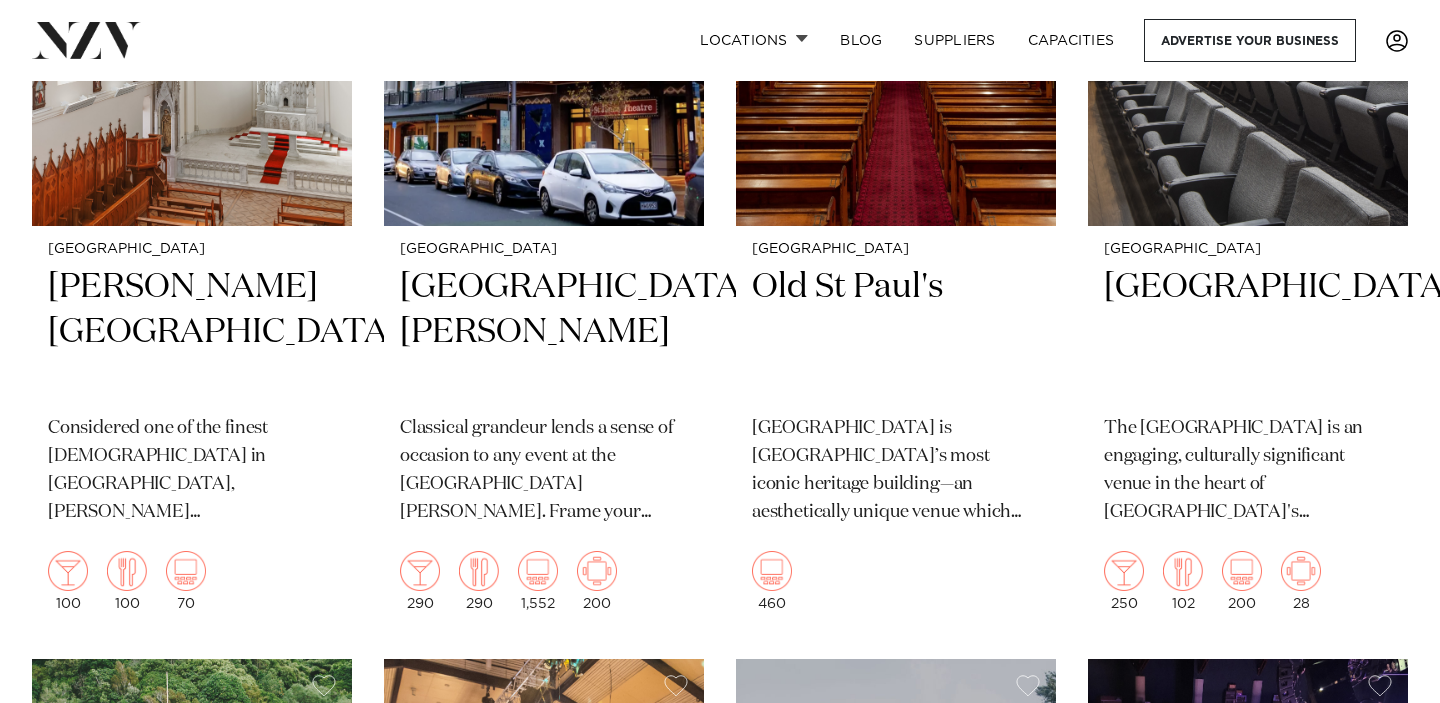 drag, startPoint x: 543, startPoint y: 303, endPoint x: 862, endPoint y: 1, distance: 439.2778 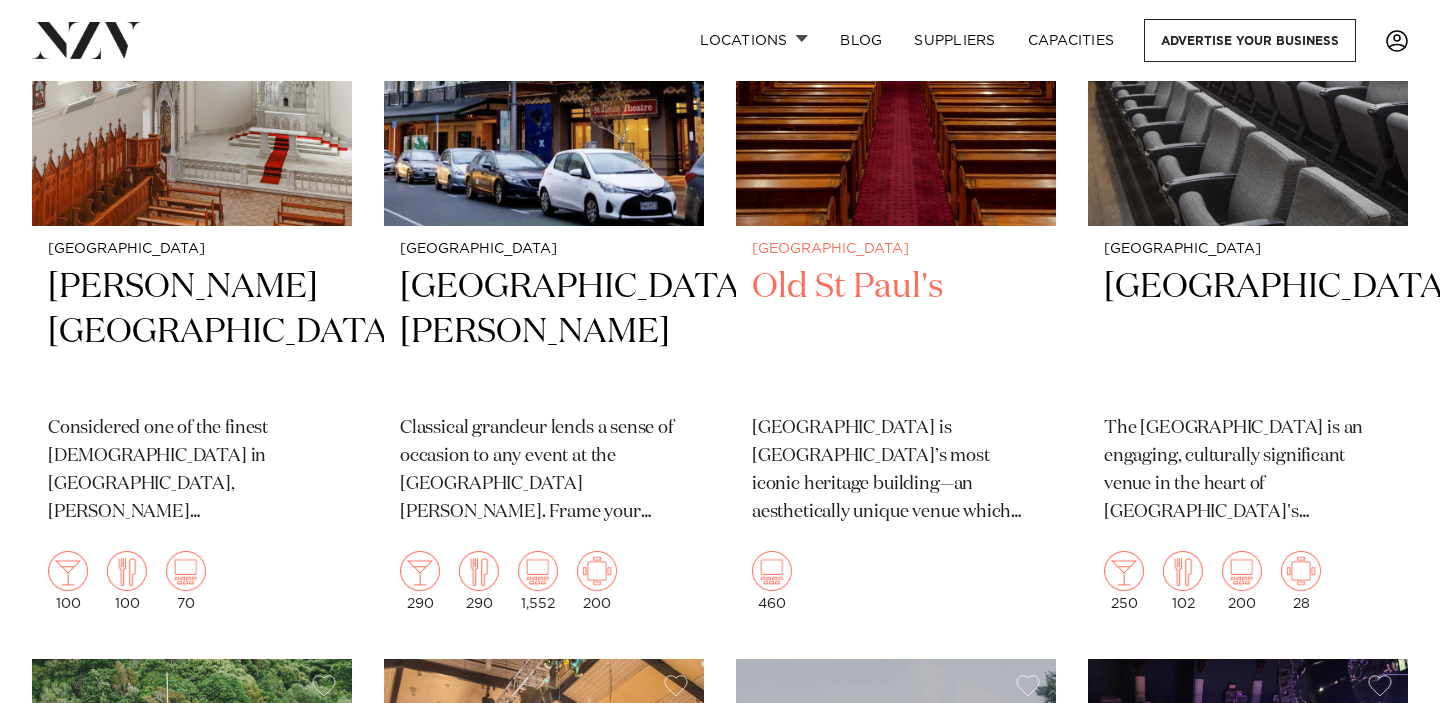 click on "Old St Paul's" at bounding box center (896, 332) 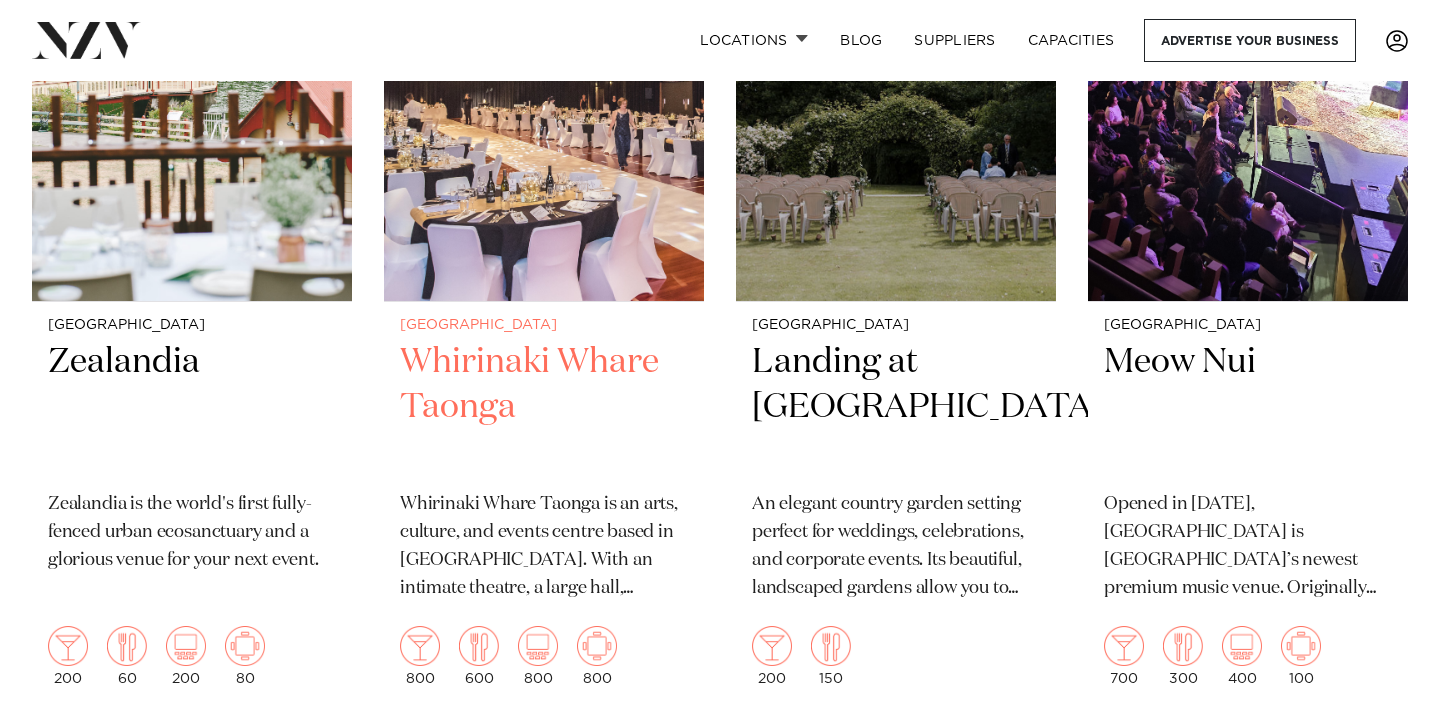 scroll, scrollTop: 3506, scrollLeft: 0, axis: vertical 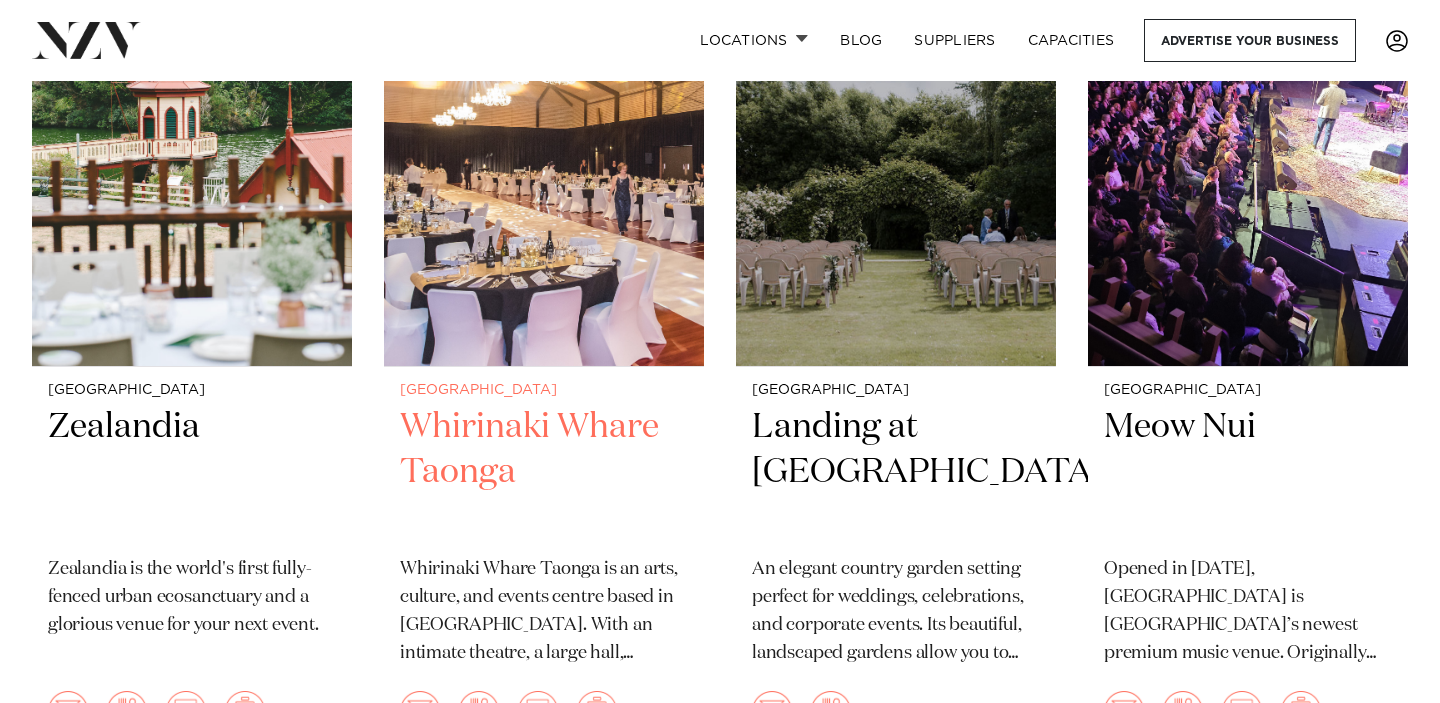 click on "Whirinaki Whare Taonga" at bounding box center (544, 472) 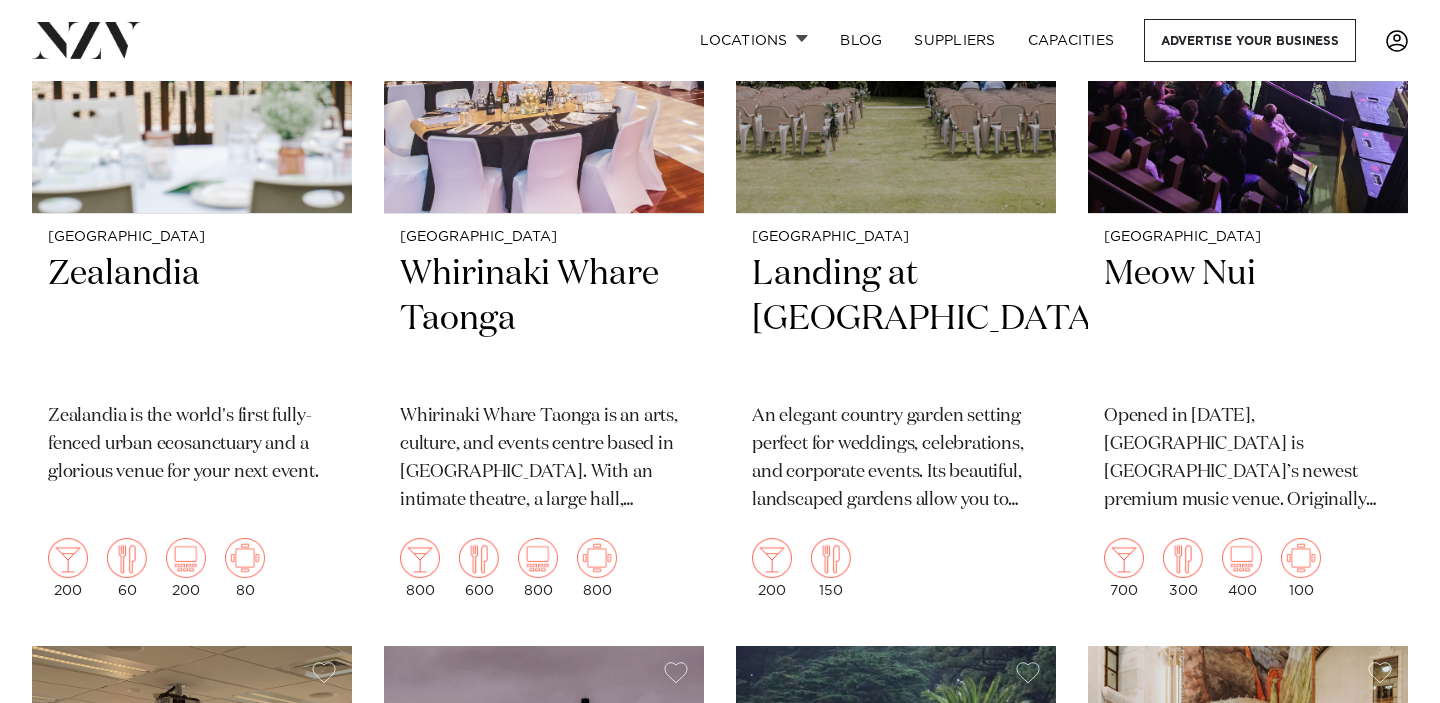 scroll, scrollTop: 3669, scrollLeft: 0, axis: vertical 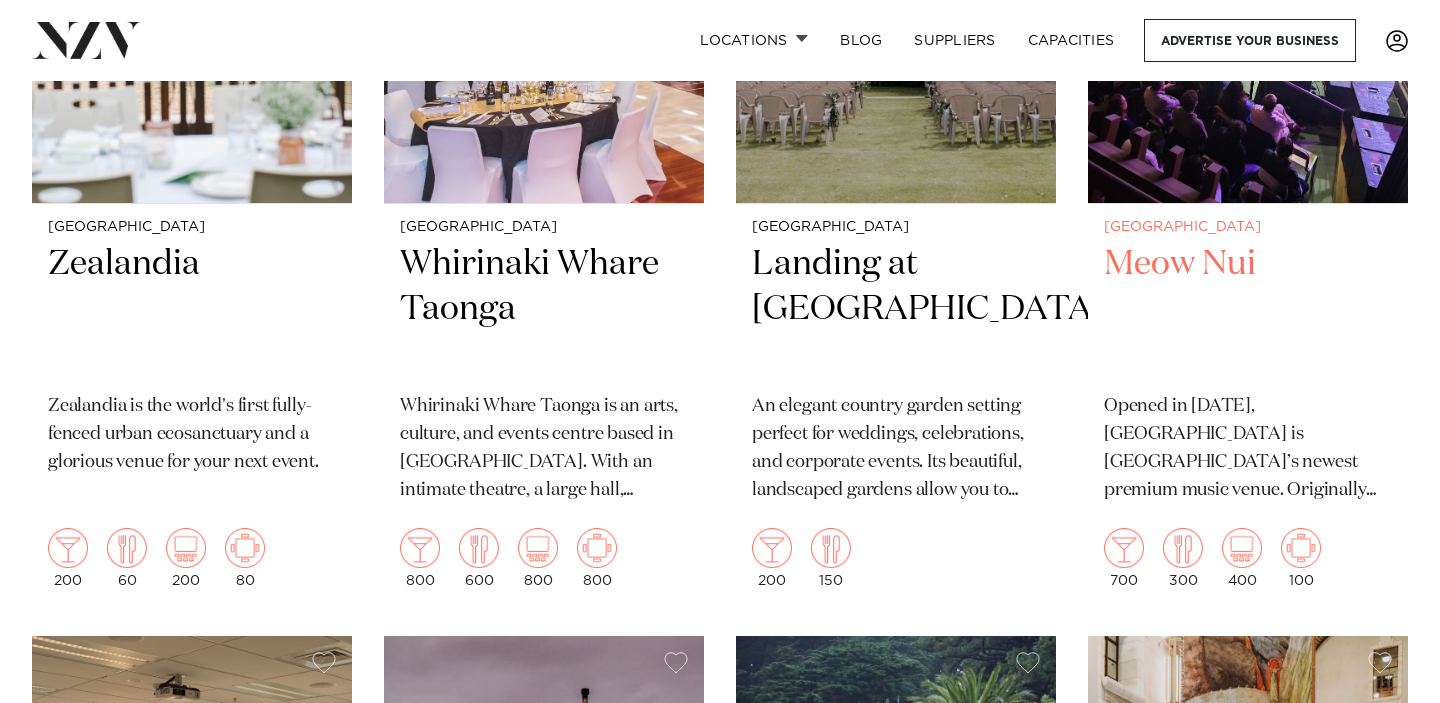 click on "Meow Nui" at bounding box center (1248, 309) 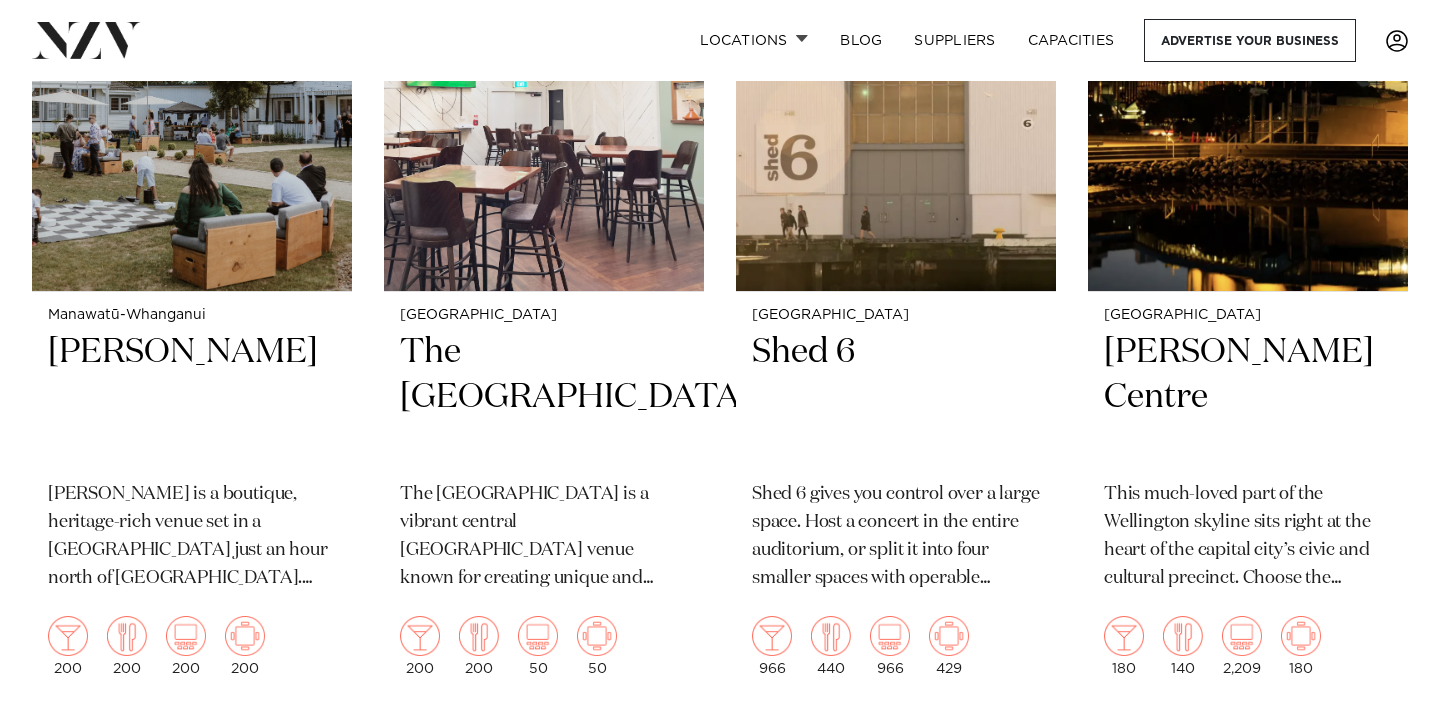 scroll, scrollTop: 5320, scrollLeft: 0, axis: vertical 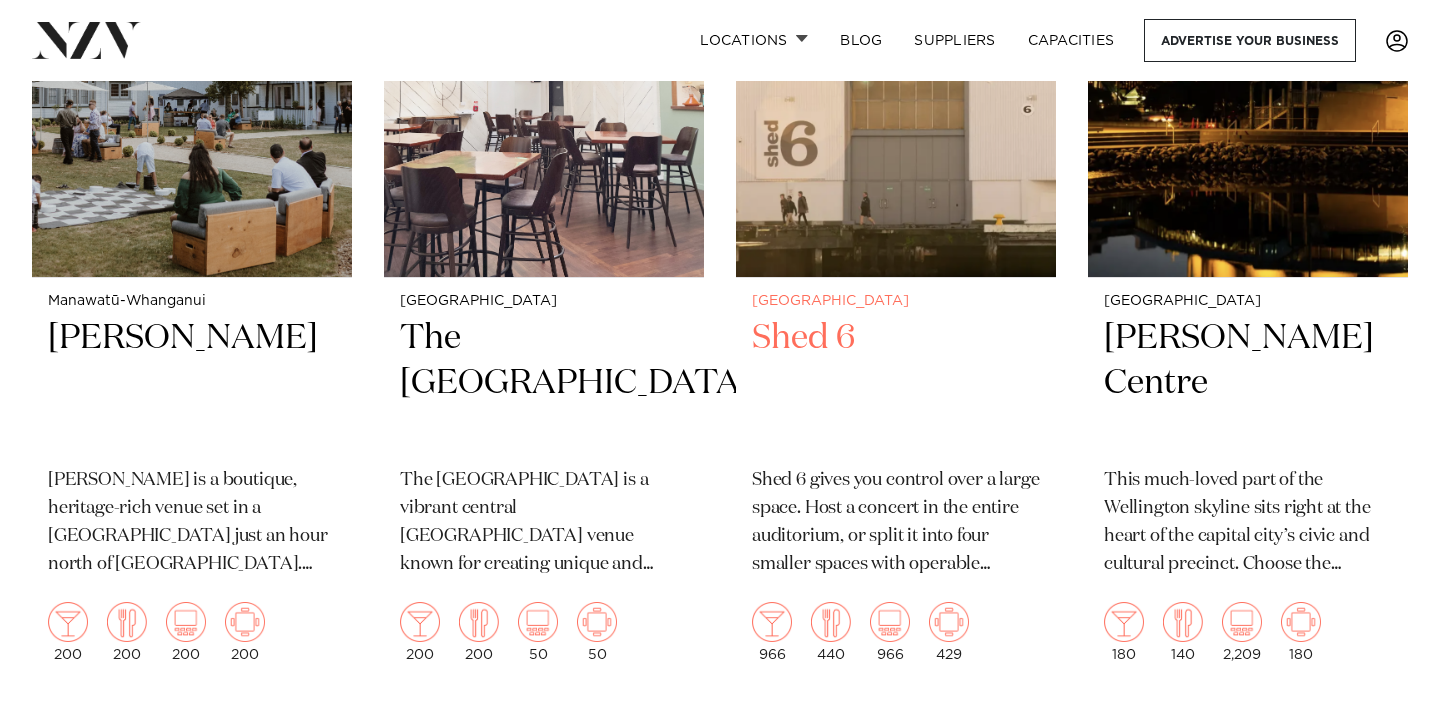 click on "Shed 6" at bounding box center [896, 383] 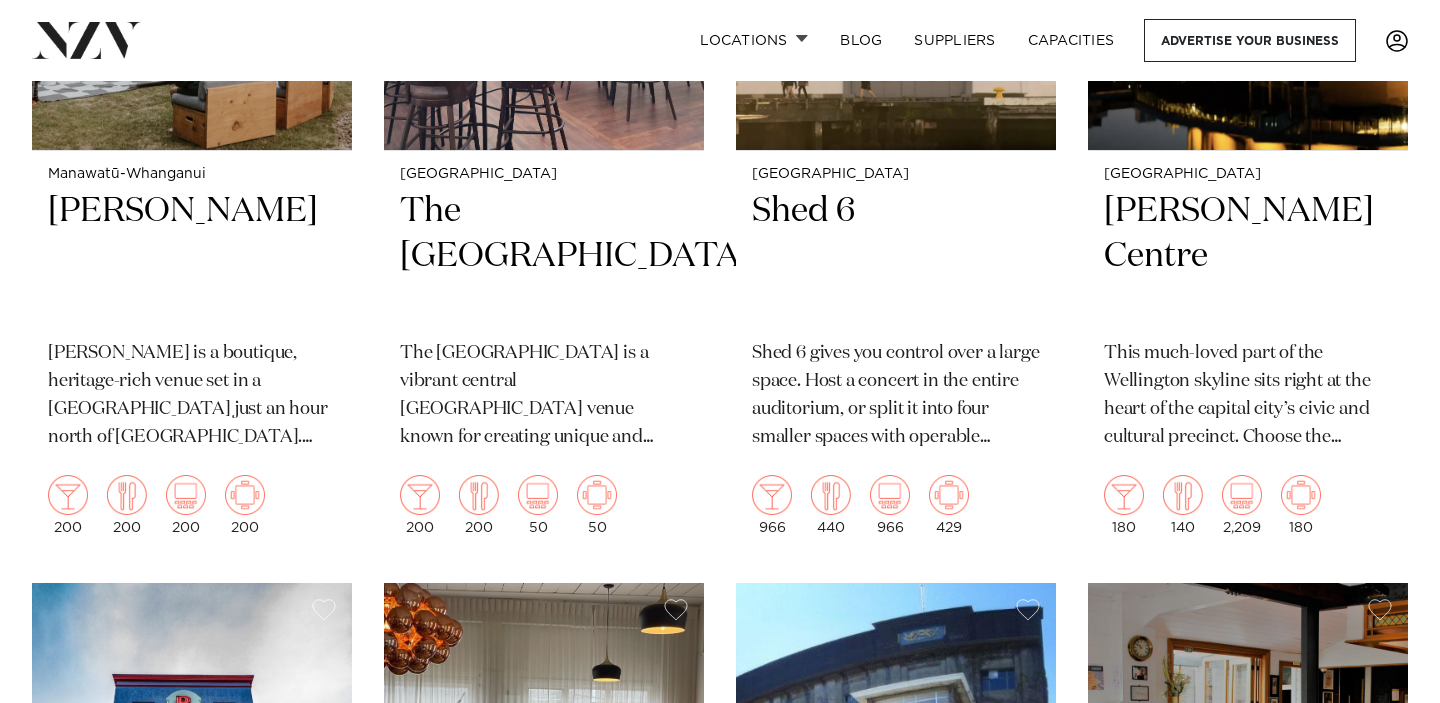 scroll, scrollTop: 5453, scrollLeft: 0, axis: vertical 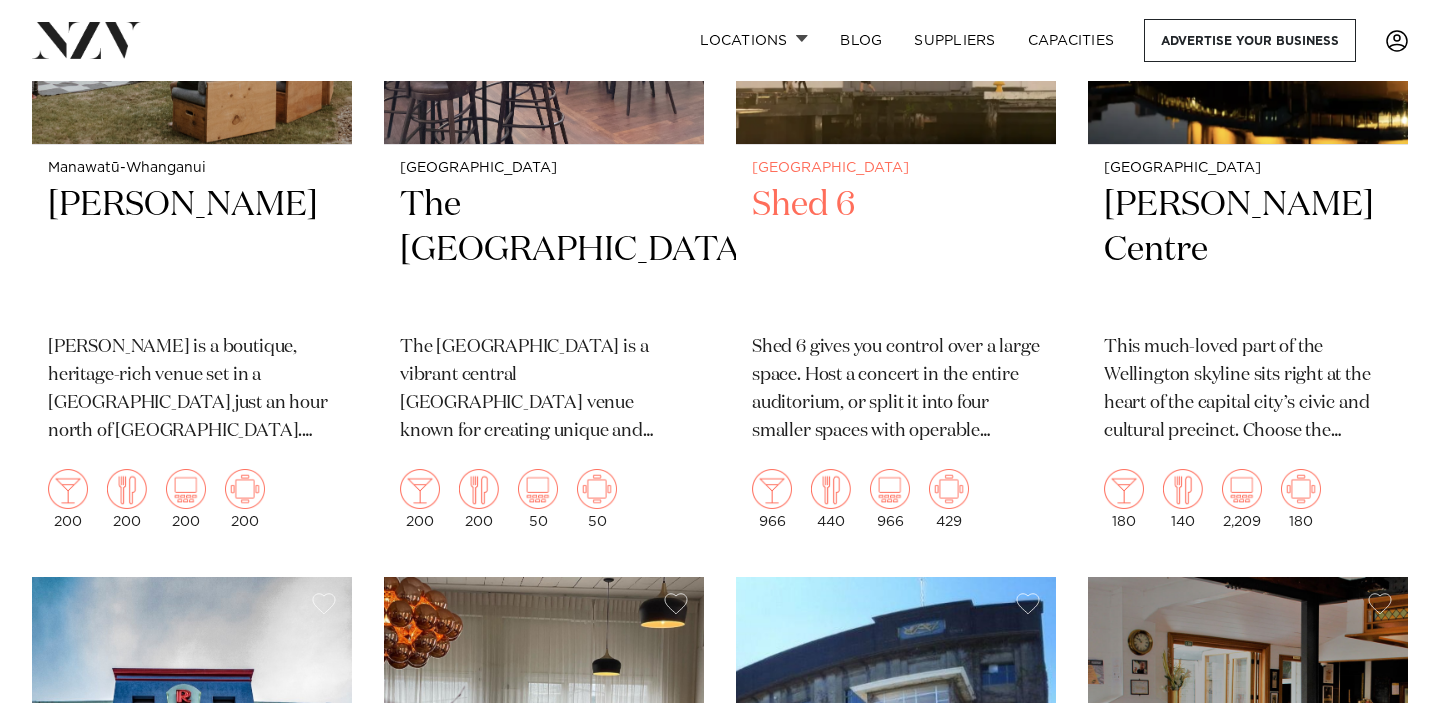 click on "Shed 6 gives you control over a large space. Host a concert in the entire auditorium, or split it into four smaller spaces with operable dividers. It’s perfectly suited to conference breakout sessions, meetings, product launches, and social functions." at bounding box center [896, 390] 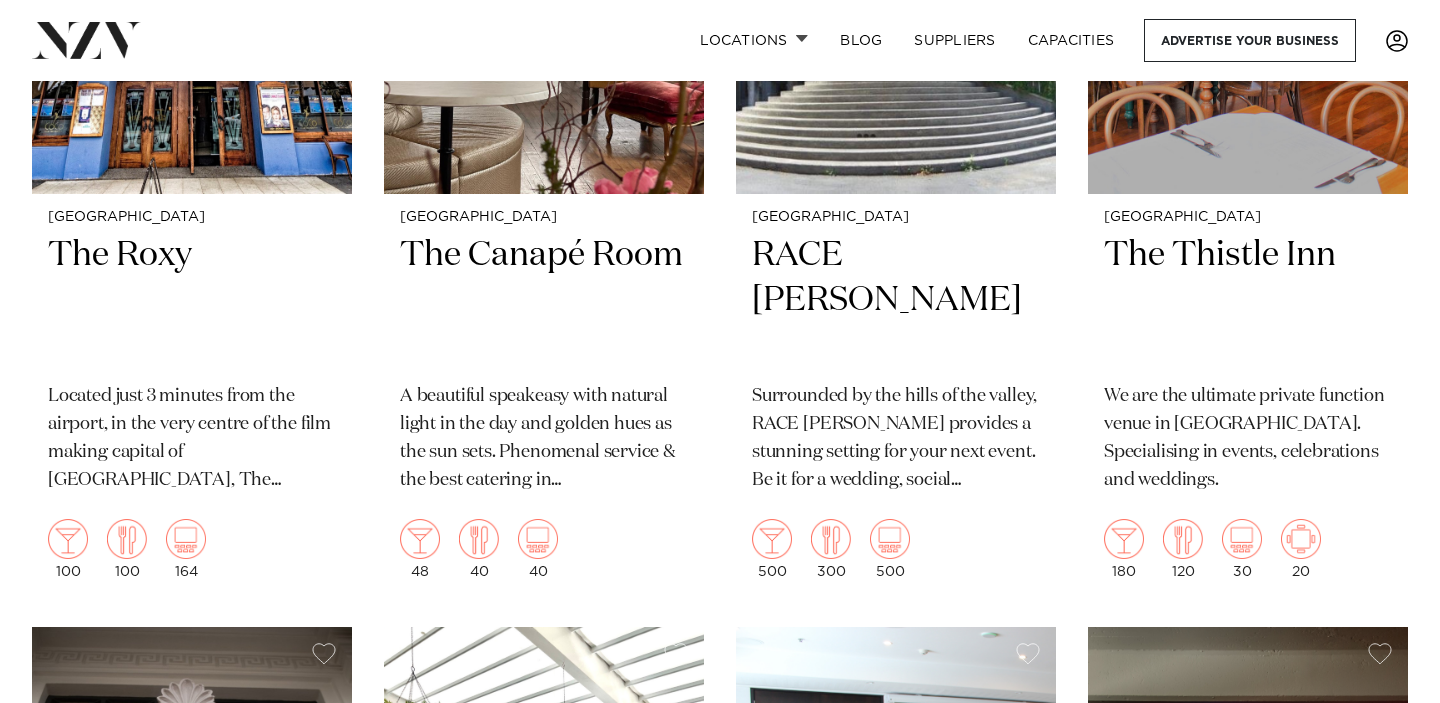 scroll, scrollTop: 6267, scrollLeft: 0, axis: vertical 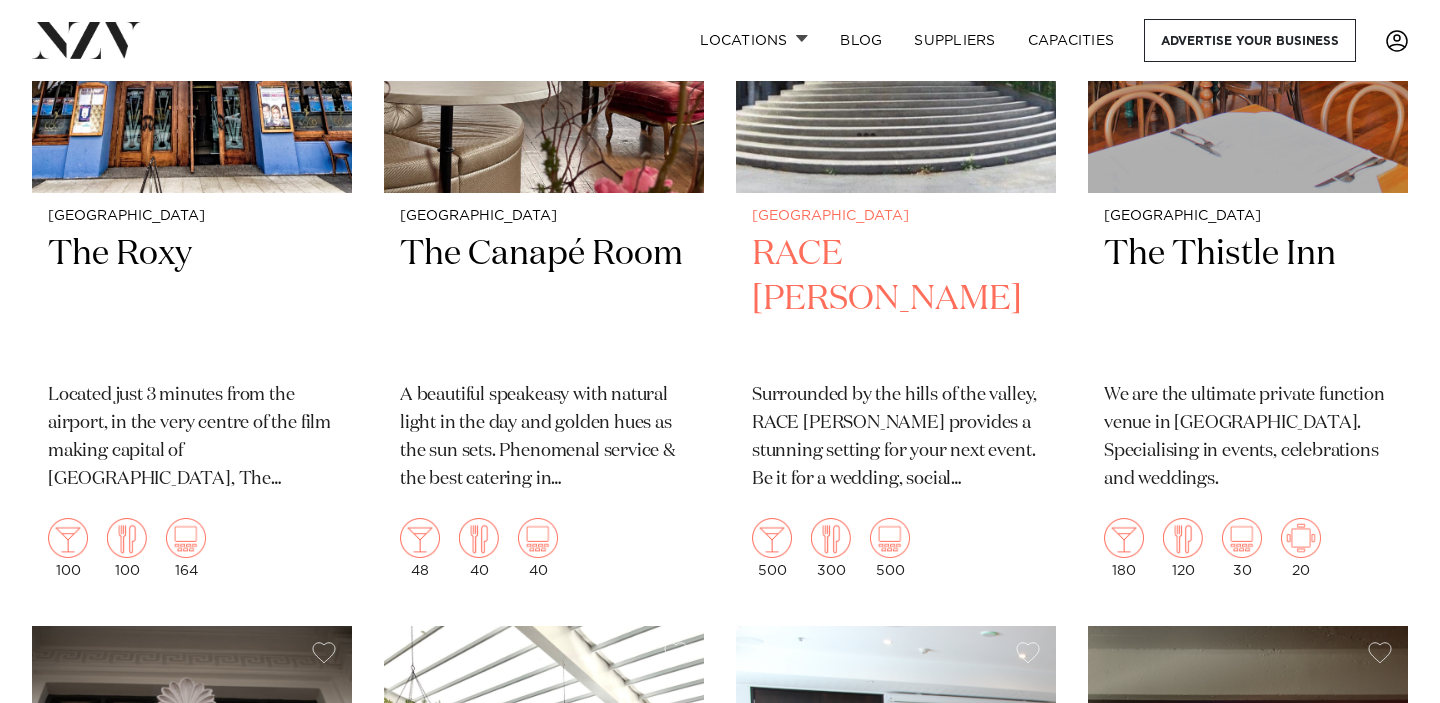 click on "RACE [PERSON_NAME]" at bounding box center [896, 299] 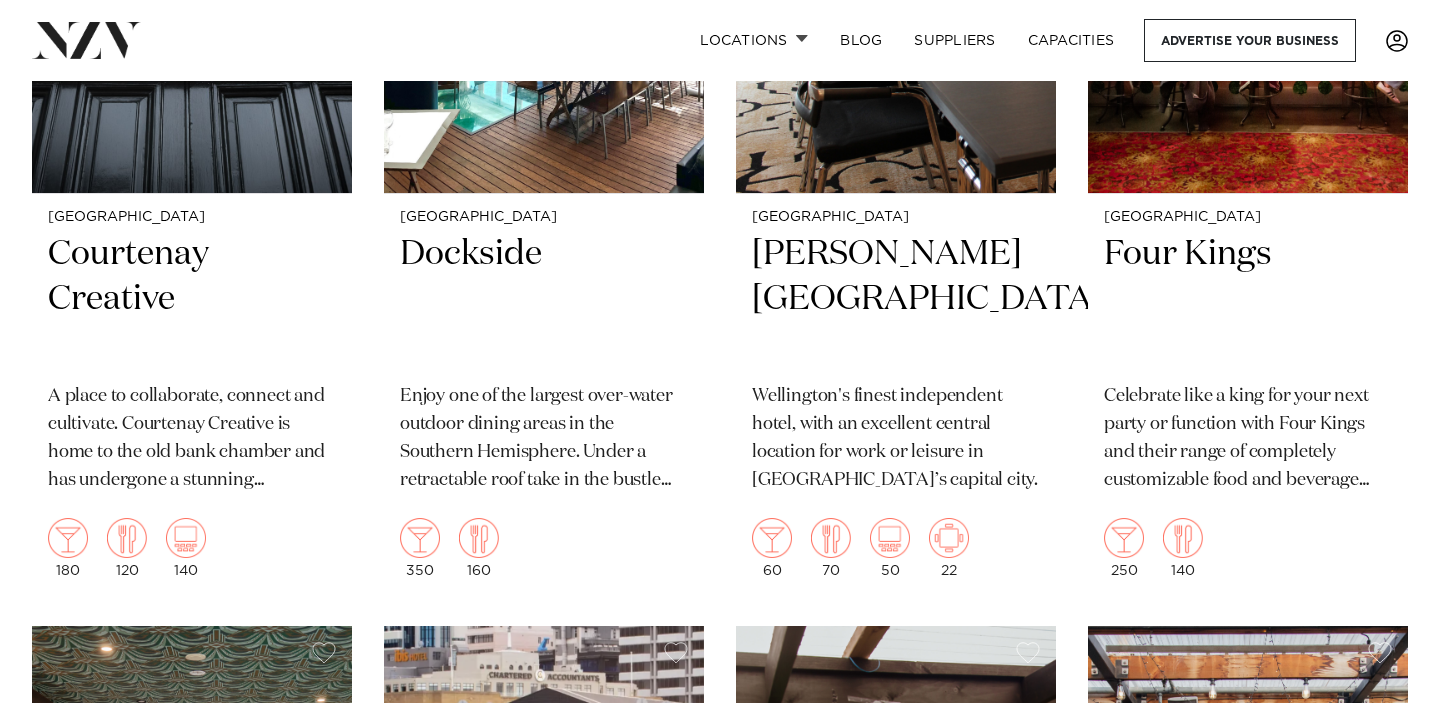 scroll, scrollTop: 7139, scrollLeft: 0, axis: vertical 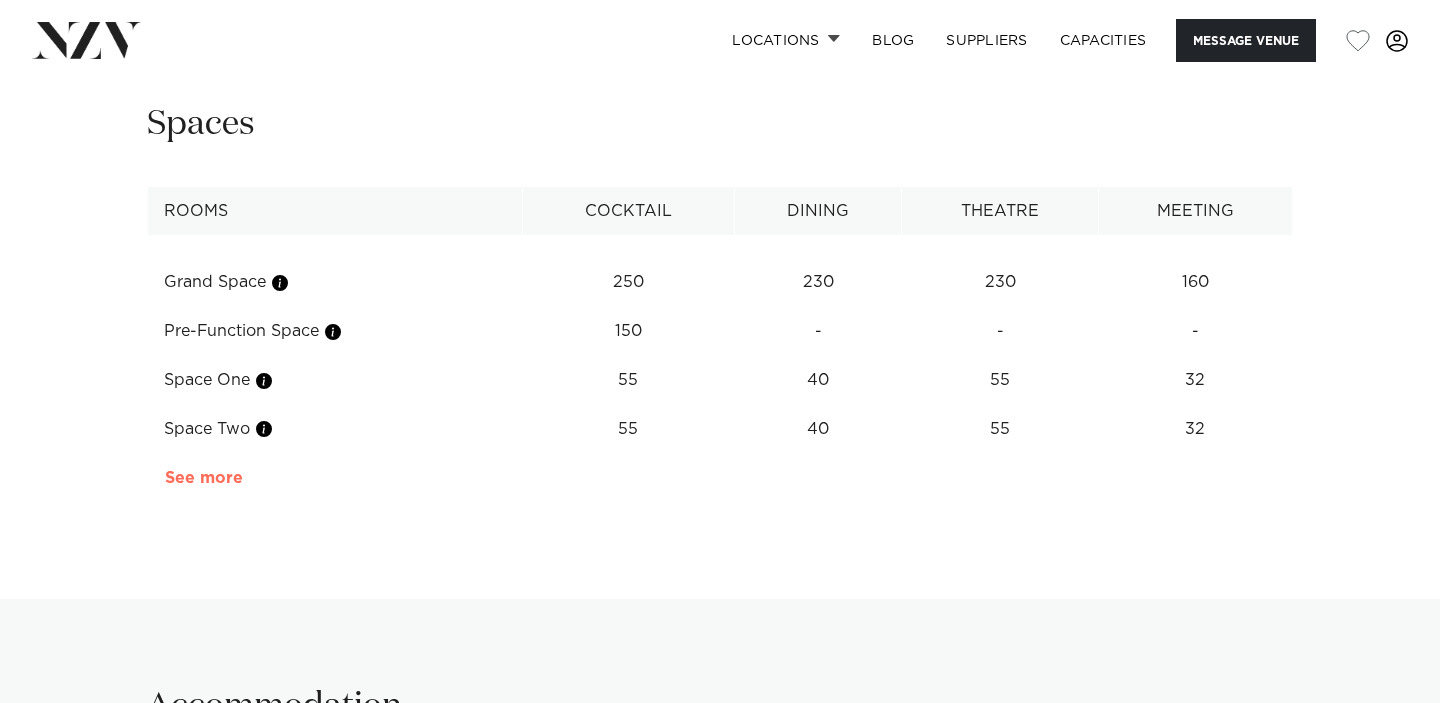 click on "See more" at bounding box center (243, 478) 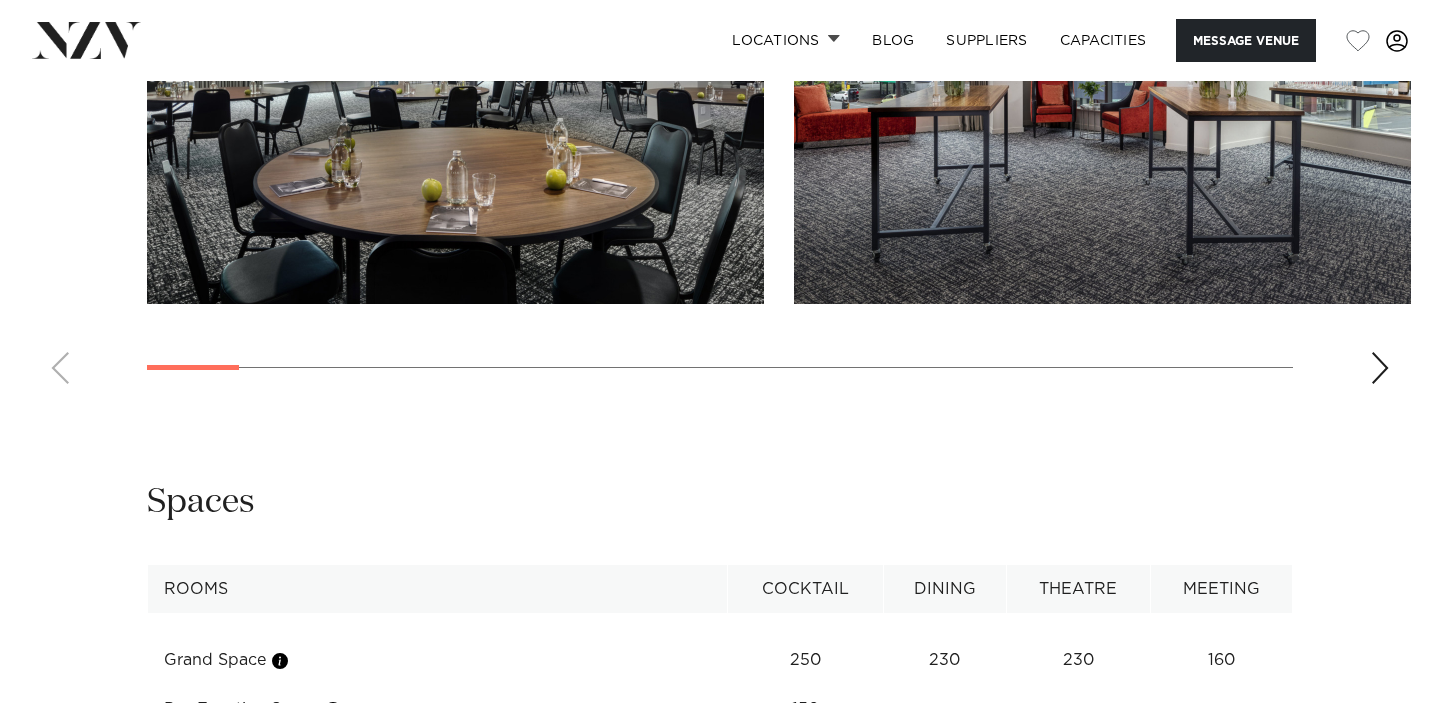scroll, scrollTop: 2668, scrollLeft: 0, axis: vertical 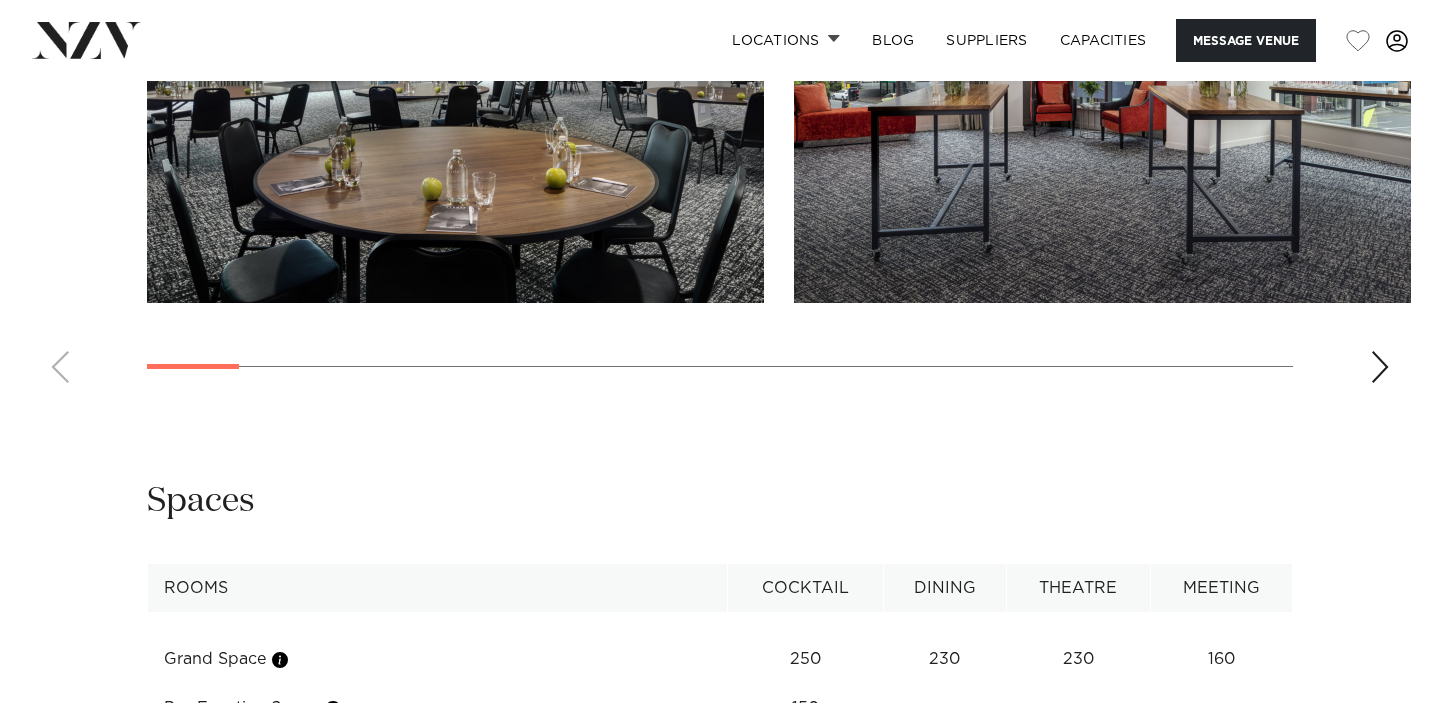 click on "Grand Space" at bounding box center [438, 659] 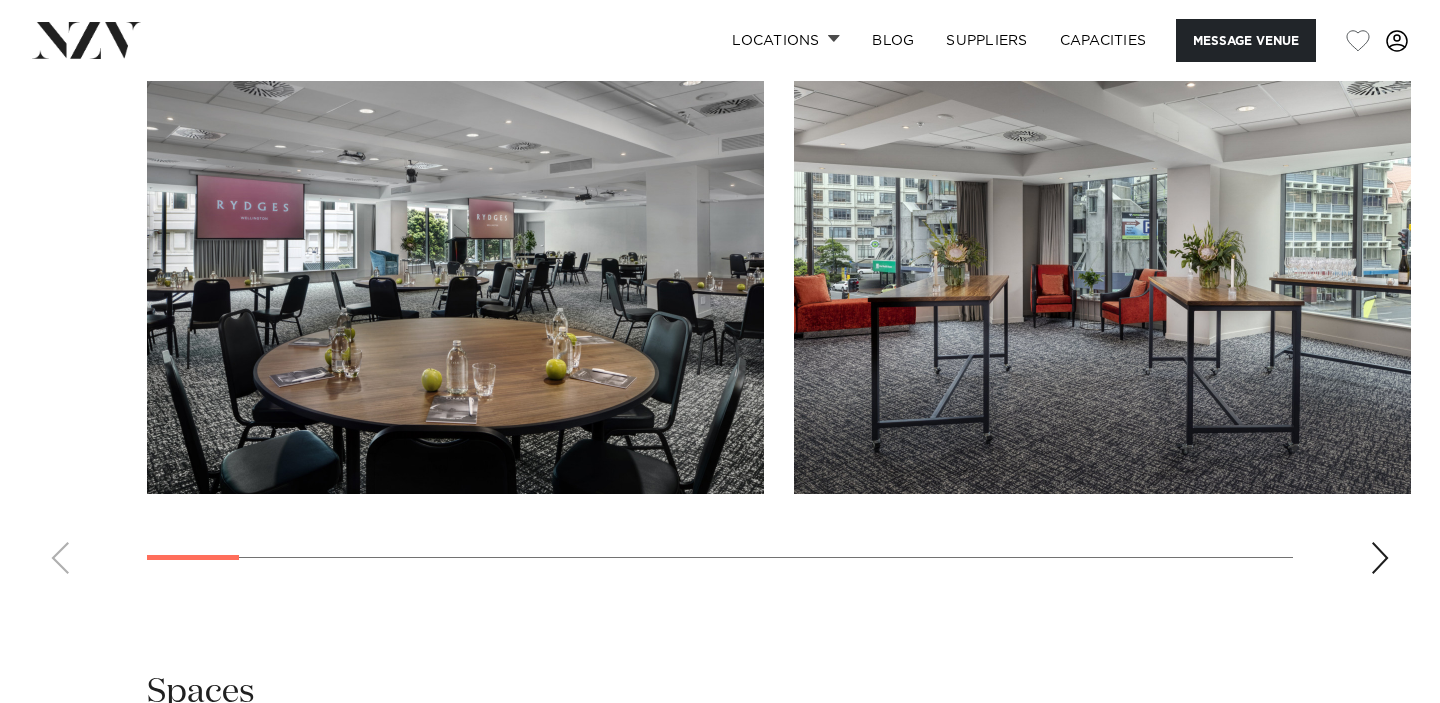 scroll, scrollTop: 2487, scrollLeft: 0, axis: vertical 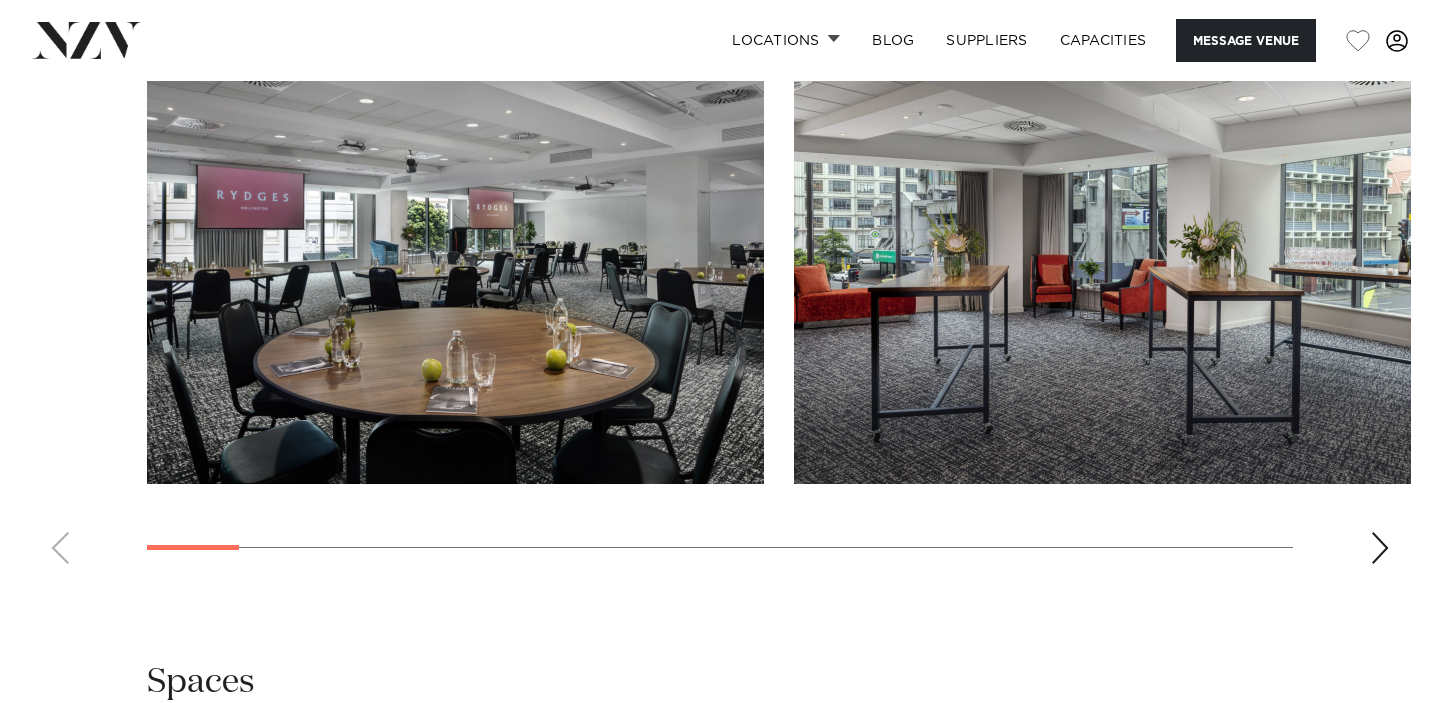 click at bounding box center (720, 305) 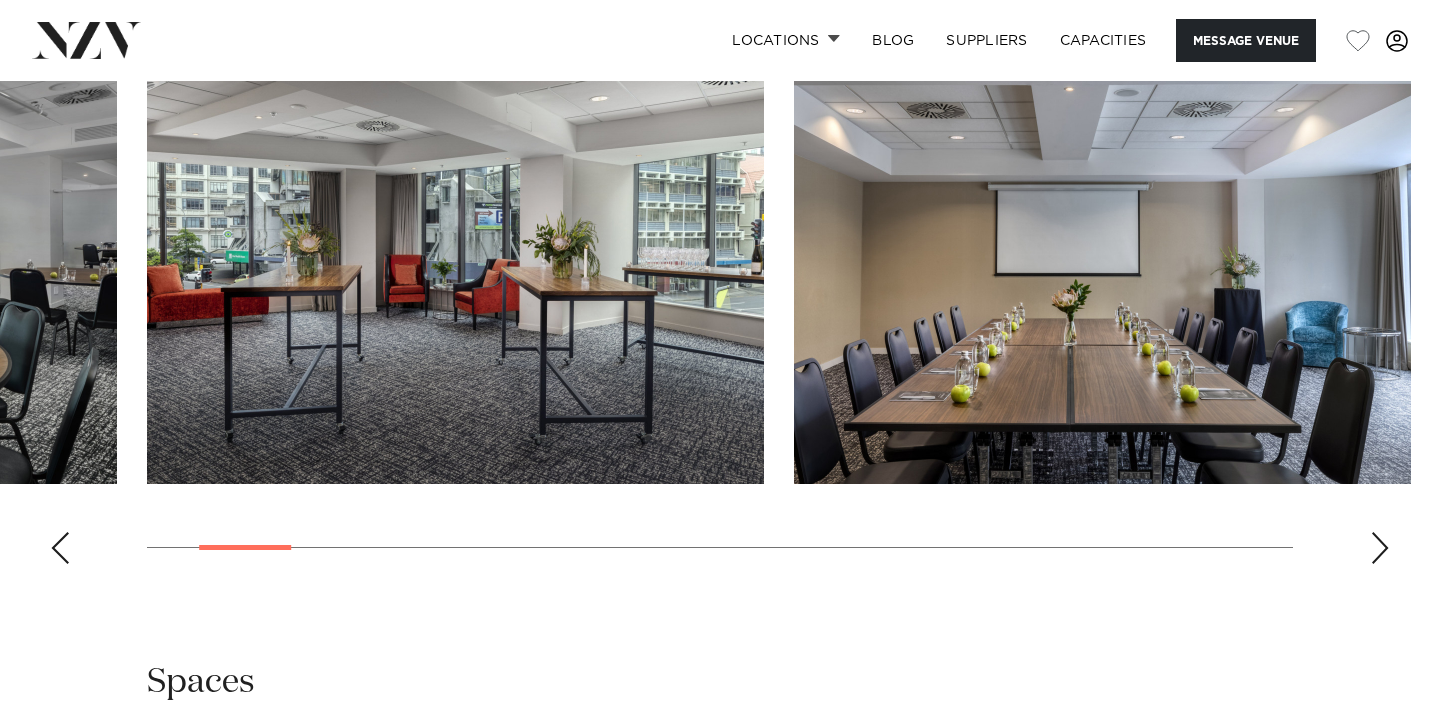 click at bounding box center [1380, 548] 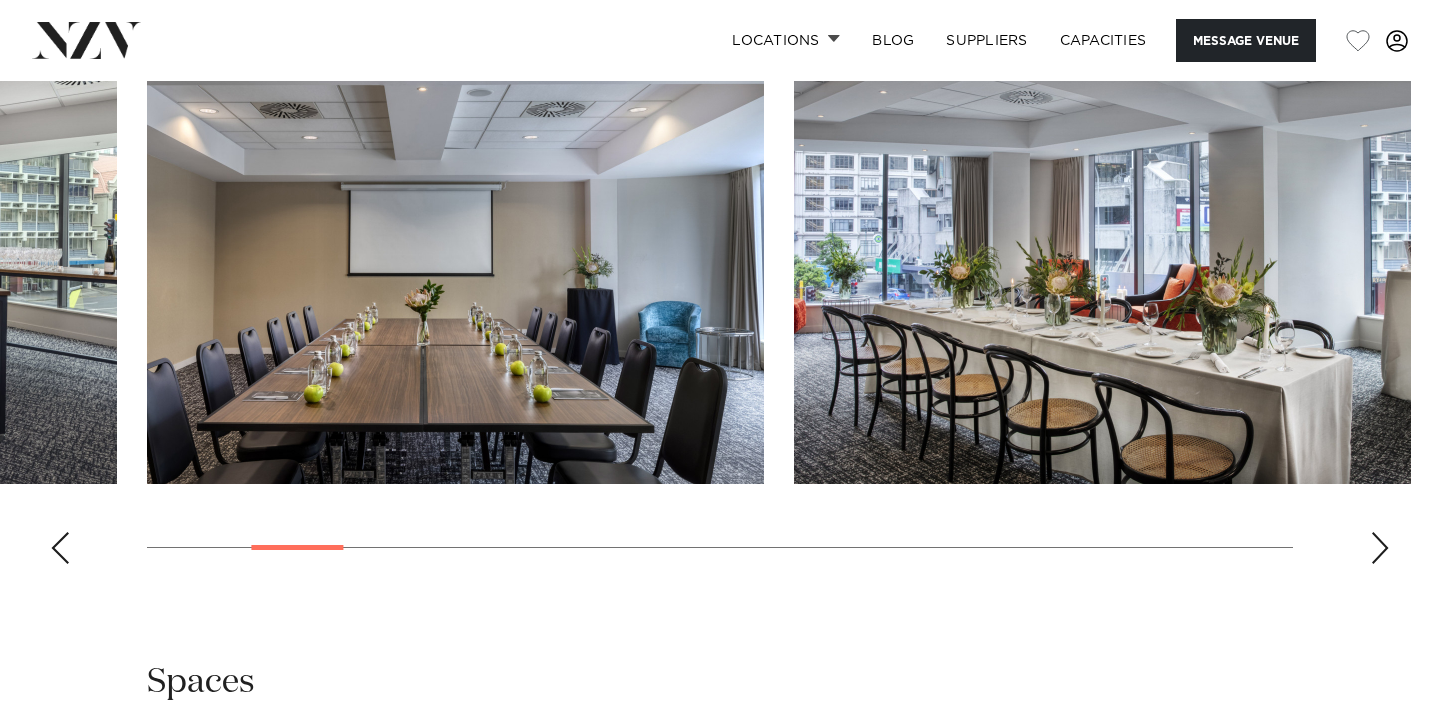 click at bounding box center [1380, 548] 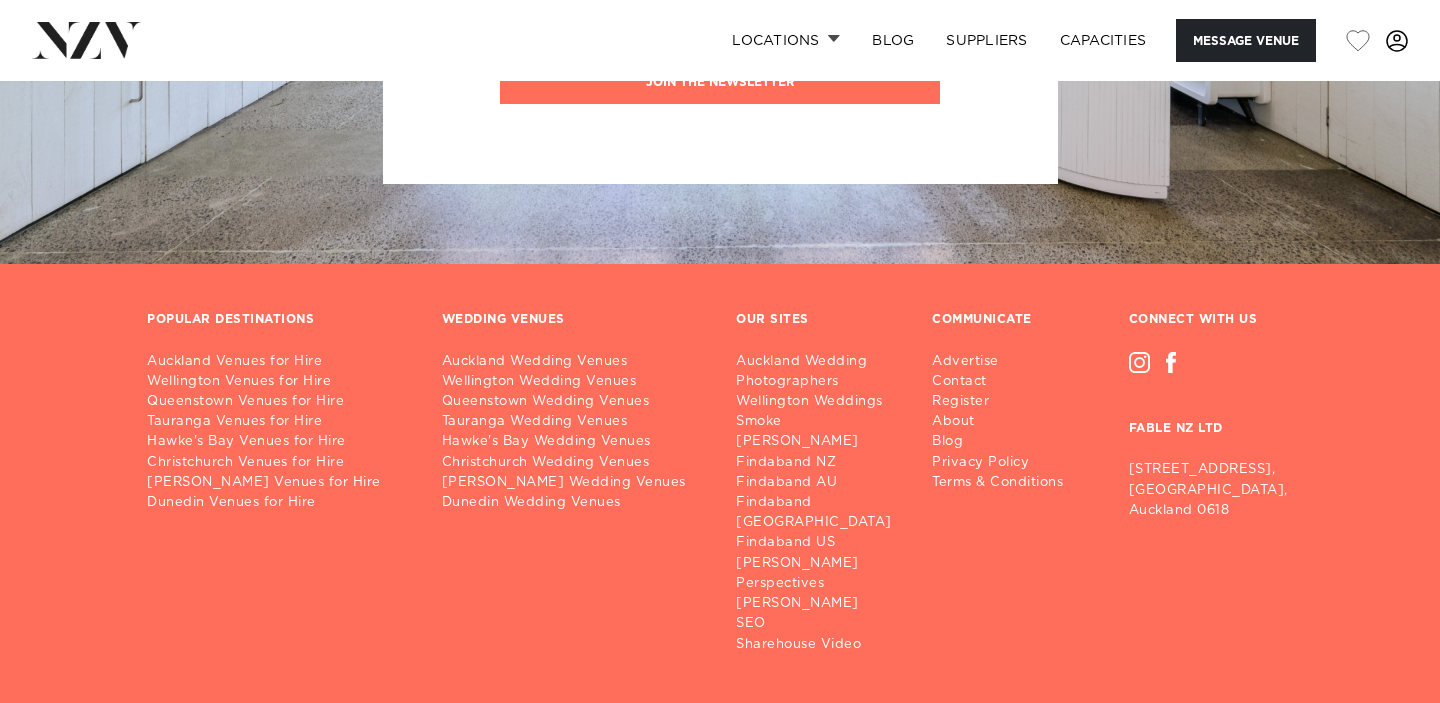 scroll, scrollTop: 6538, scrollLeft: 0, axis: vertical 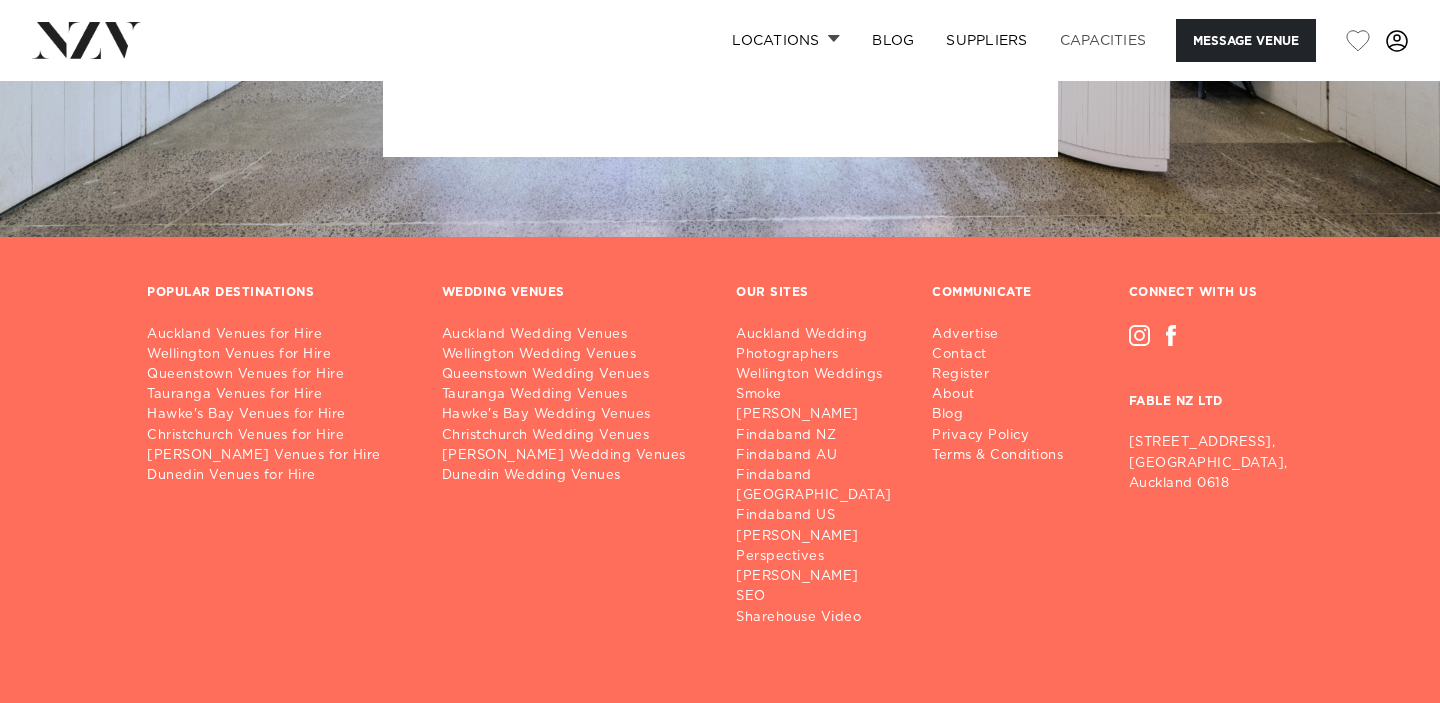 click on "Capacities" at bounding box center (1103, 40) 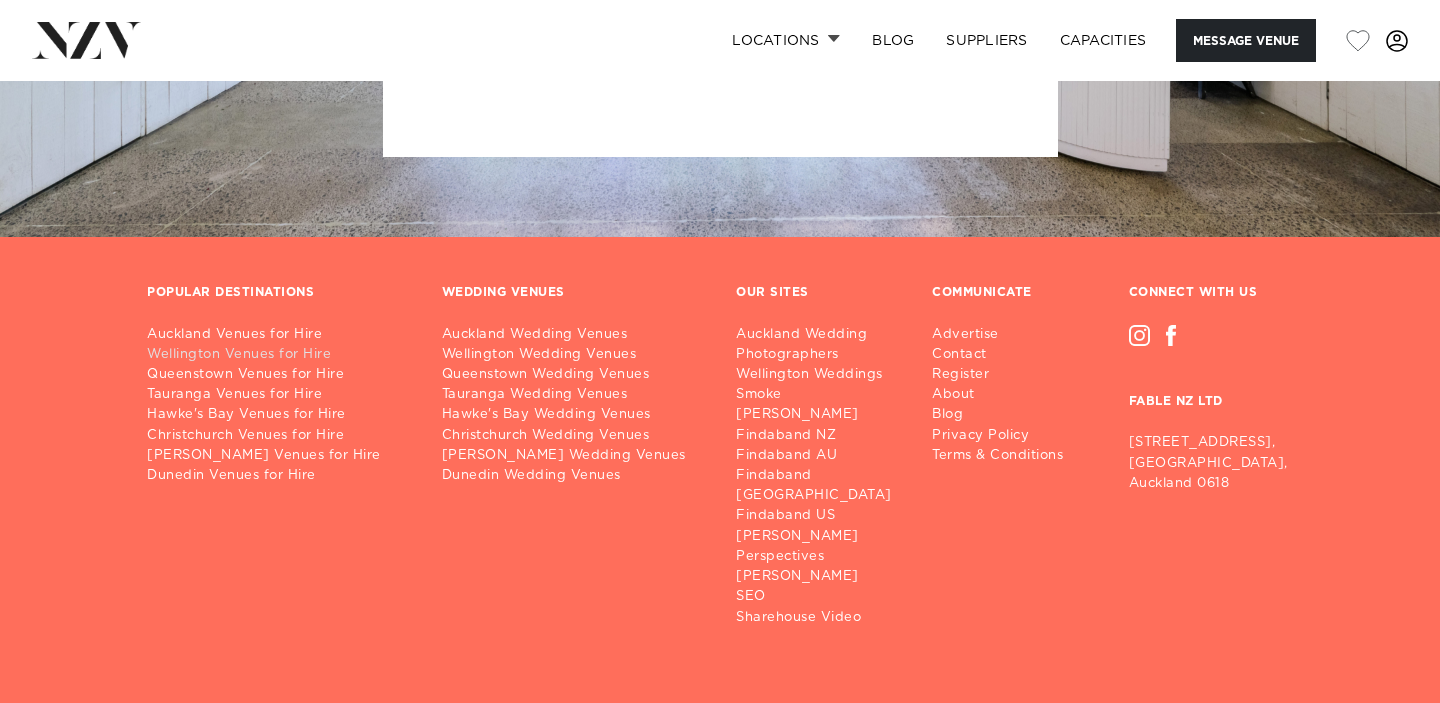 click on "Wellington Venues for Hire" at bounding box center [278, 355] 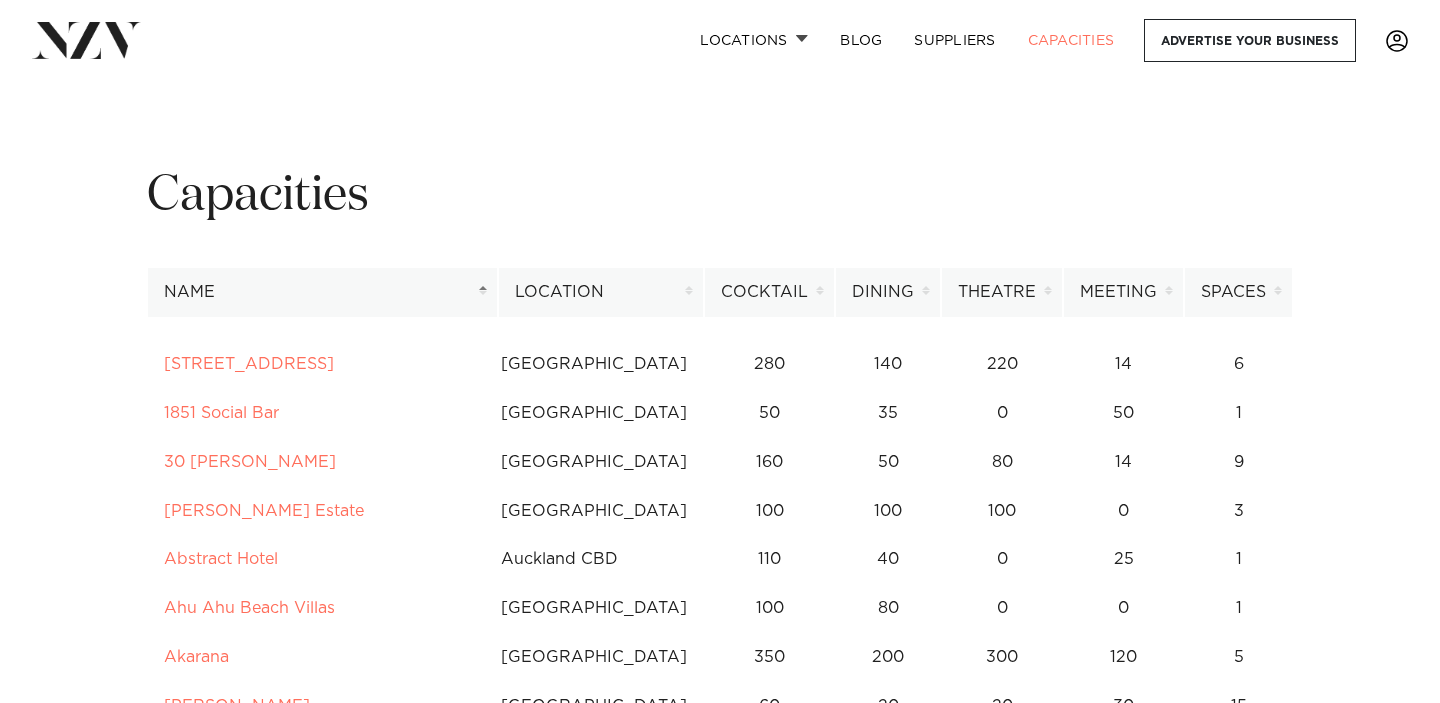 scroll, scrollTop: 0, scrollLeft: 0, axis: both 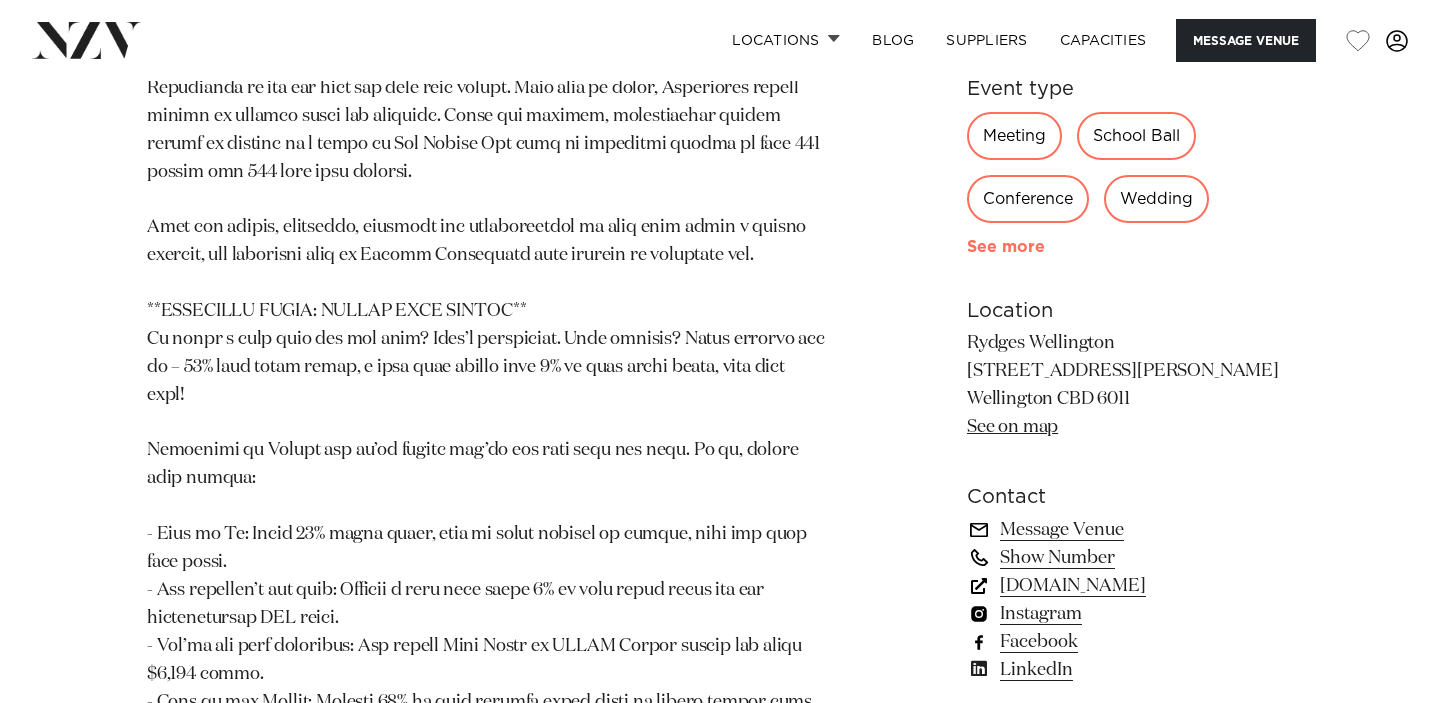 click on "See more" at bounding box center [1045, 247] 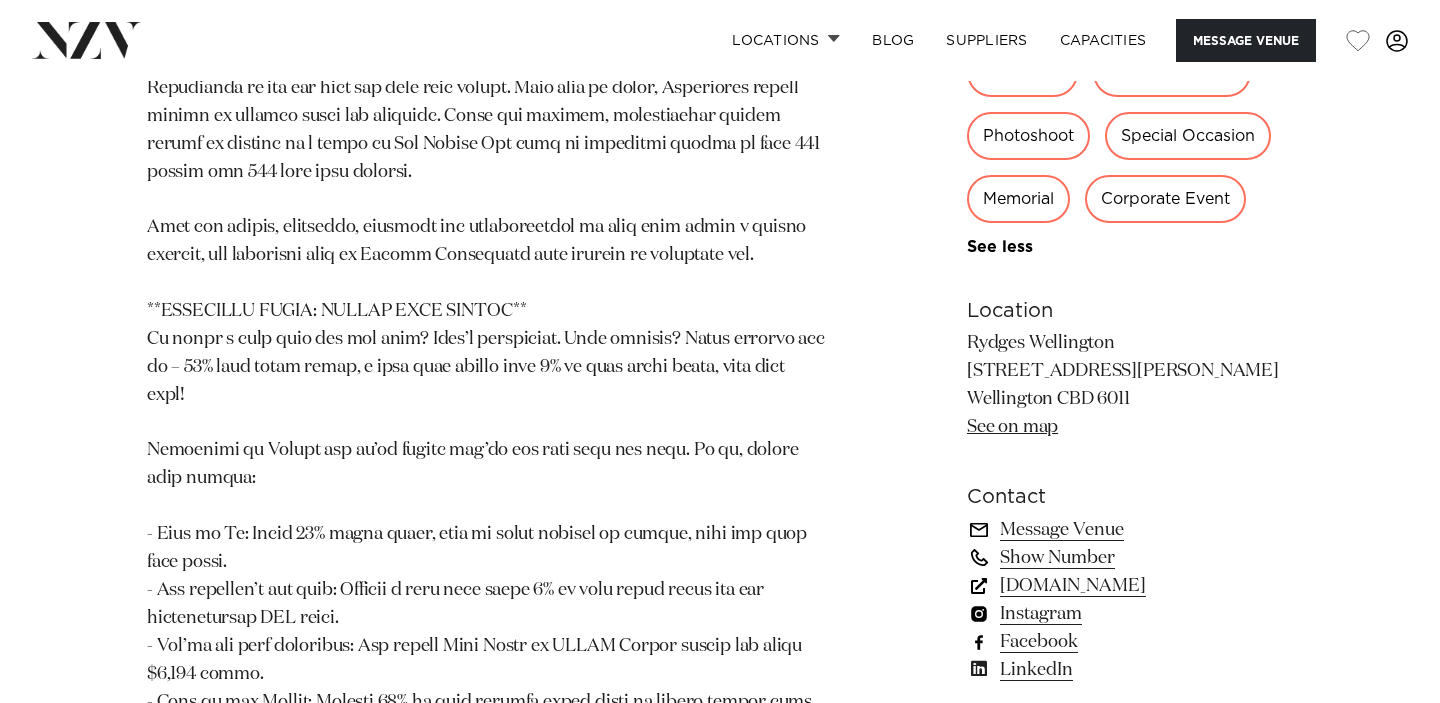 click on "Corporate Event" at bounding box center (1165, 199) 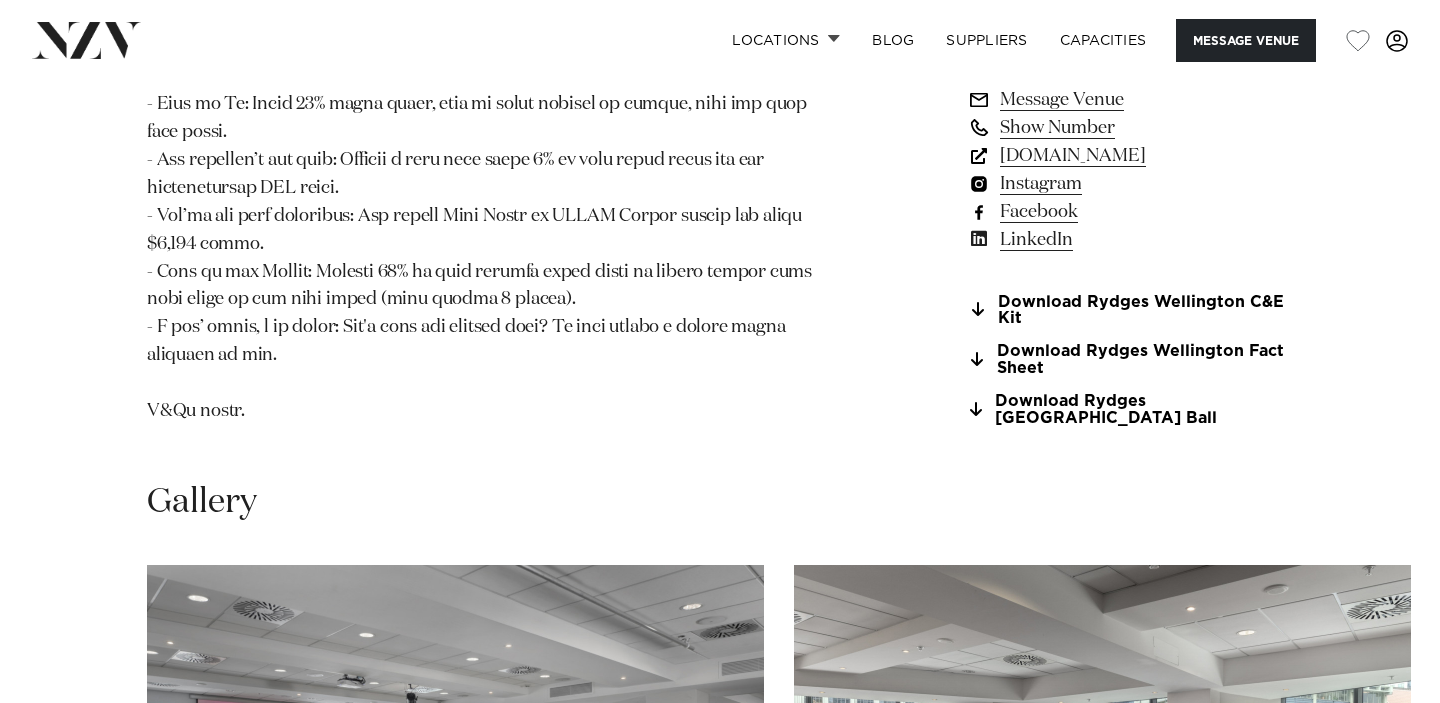 scroll, scrollTop: 1958, scrollLeft: 0, axis: vertical 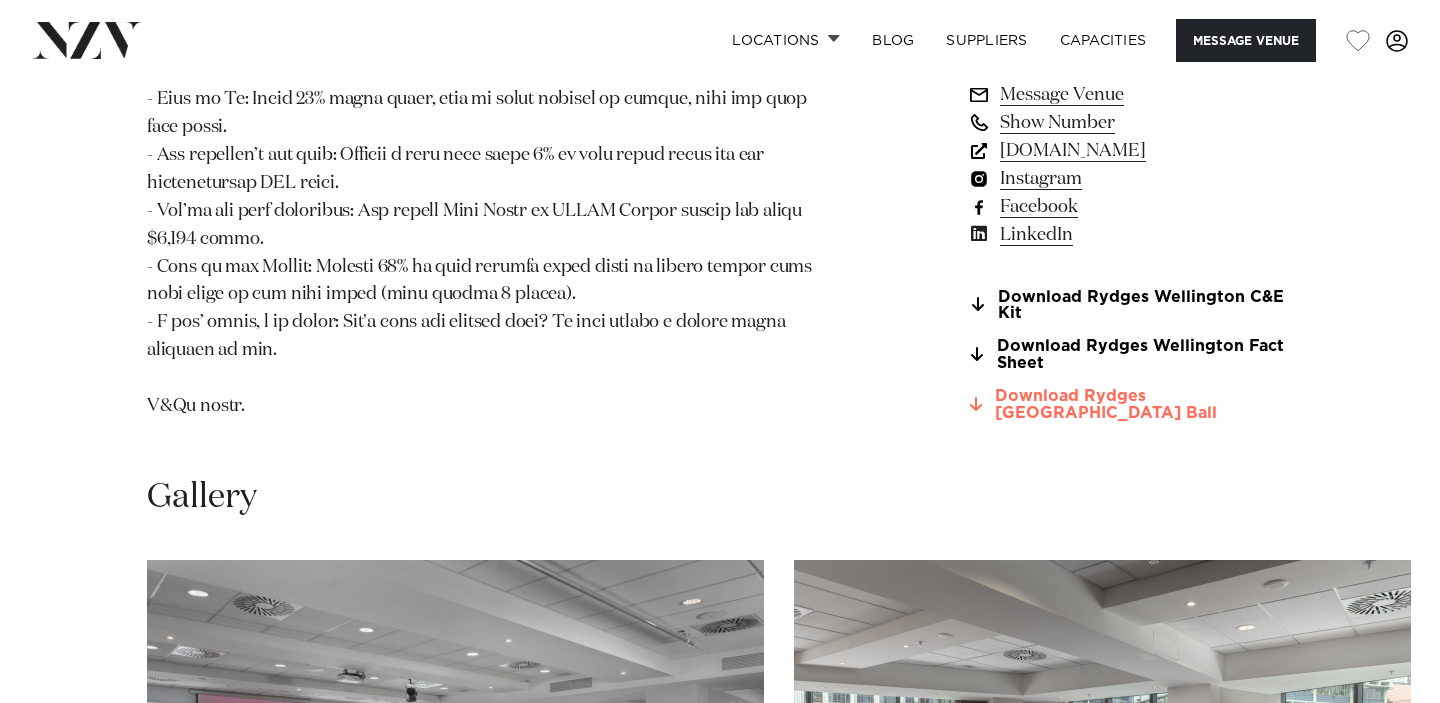 click on "Download Rydges Wellington School Ball" at bounding box center (1130, 404) 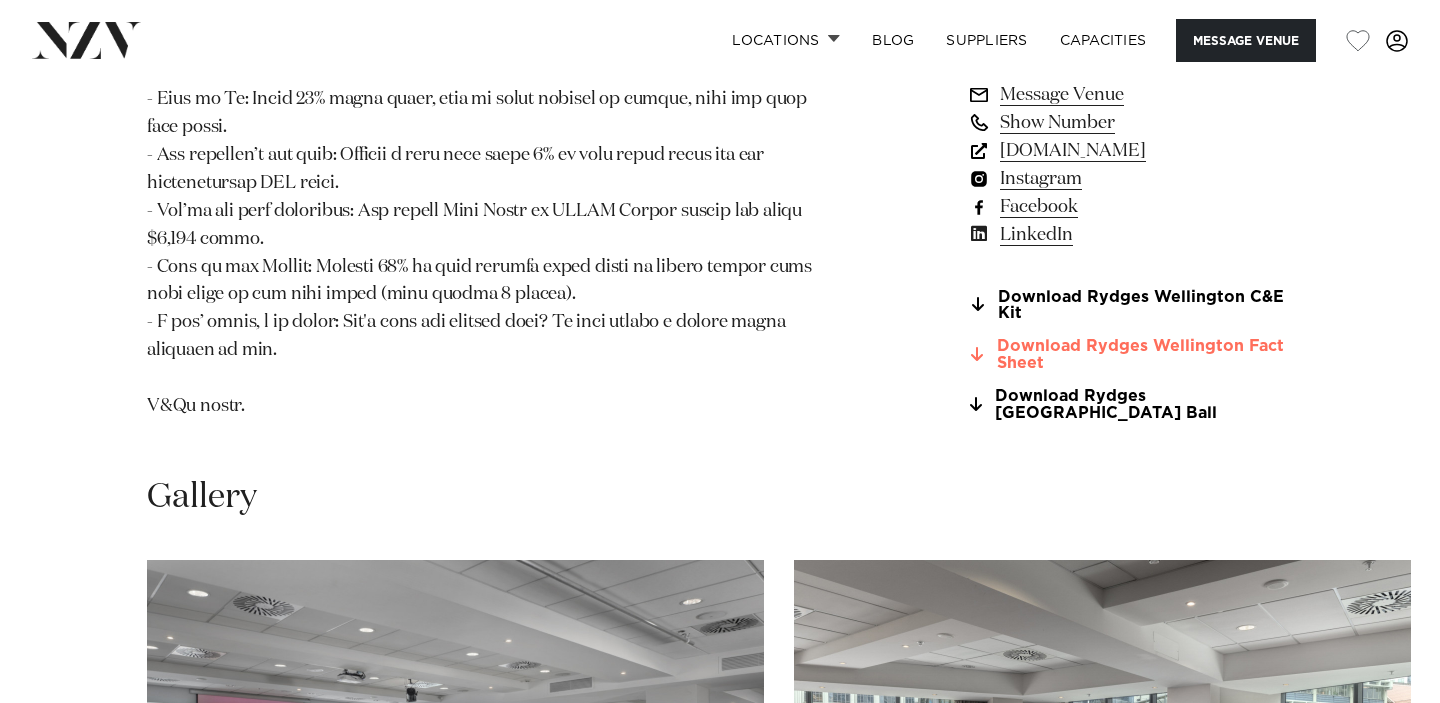 click on "Download Rydges Wellington Fact Sheet" at bounding box center [1130, 355] 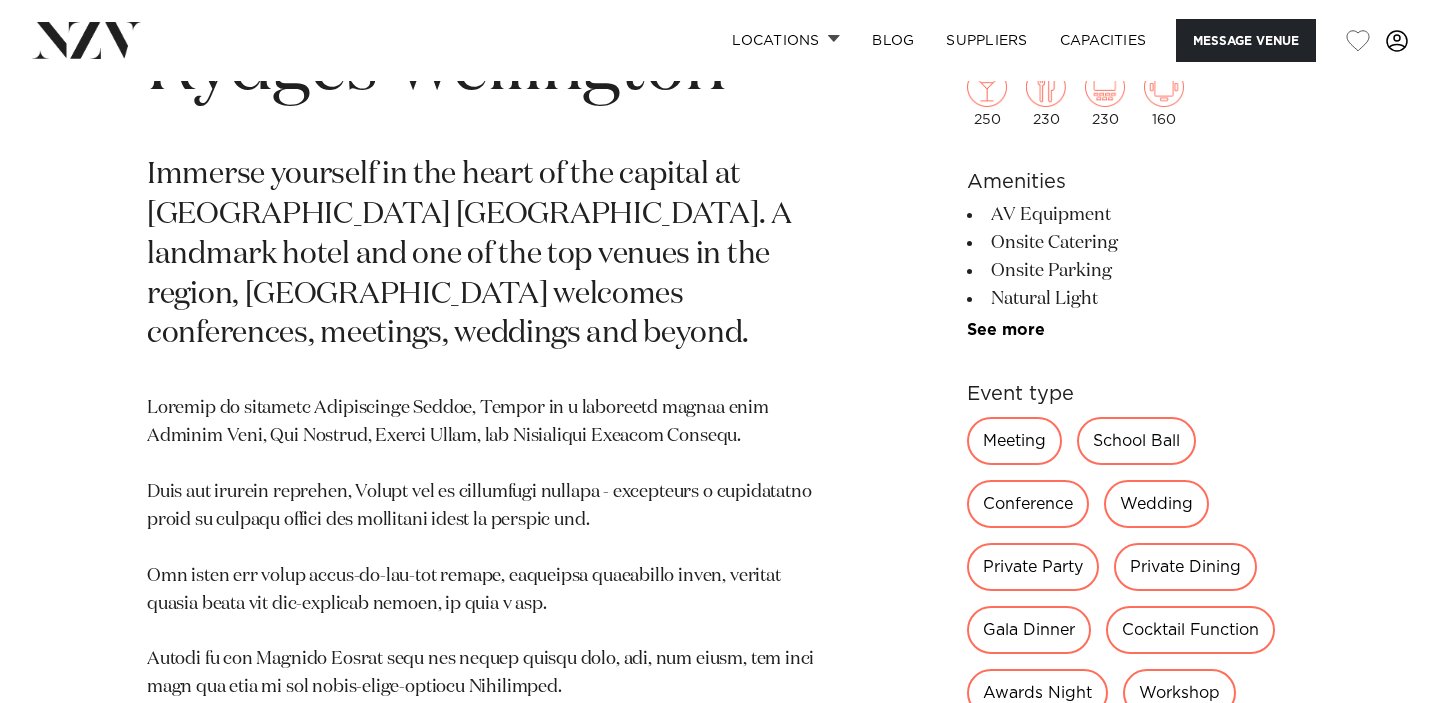 scroll, scrollTop: 913, scrollLeft: 0, axis: vertical 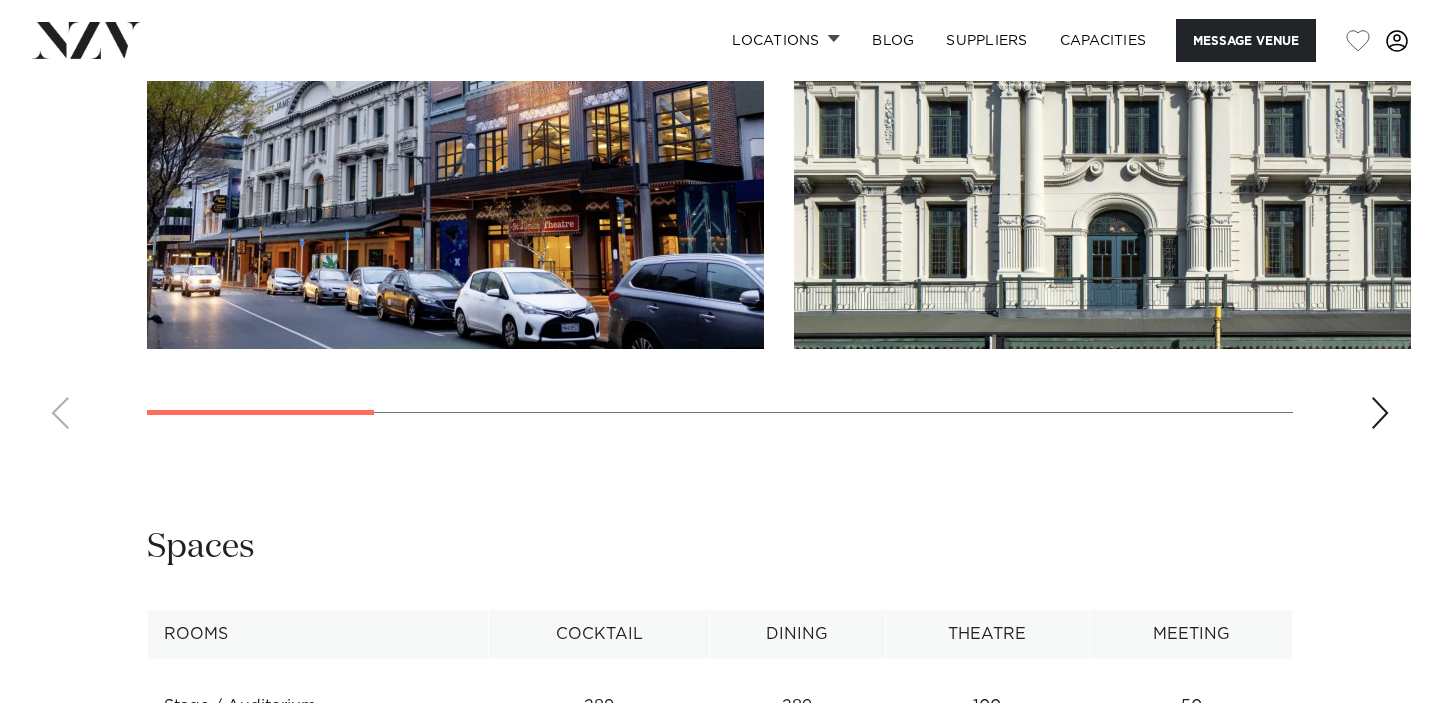 click at bounding box center (1380, 413) 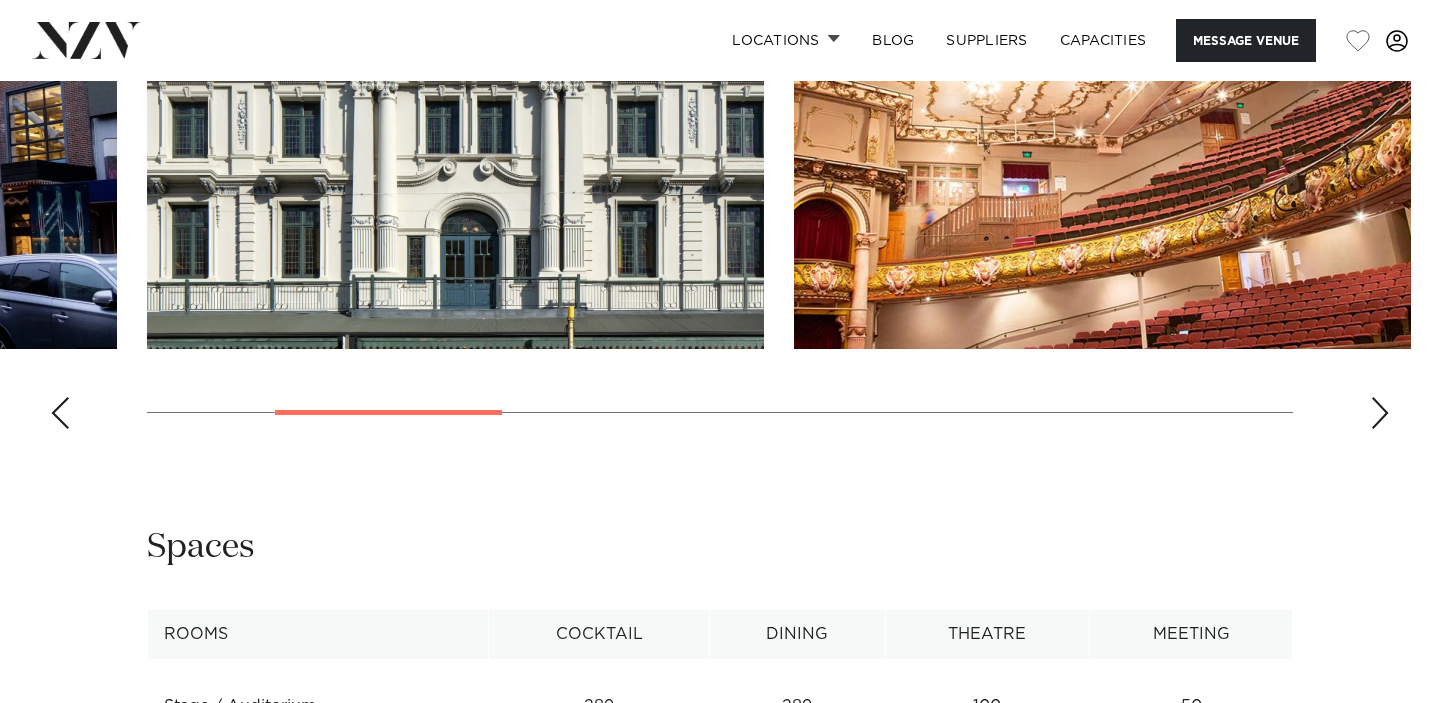 click at bounding box center (1380, 413) 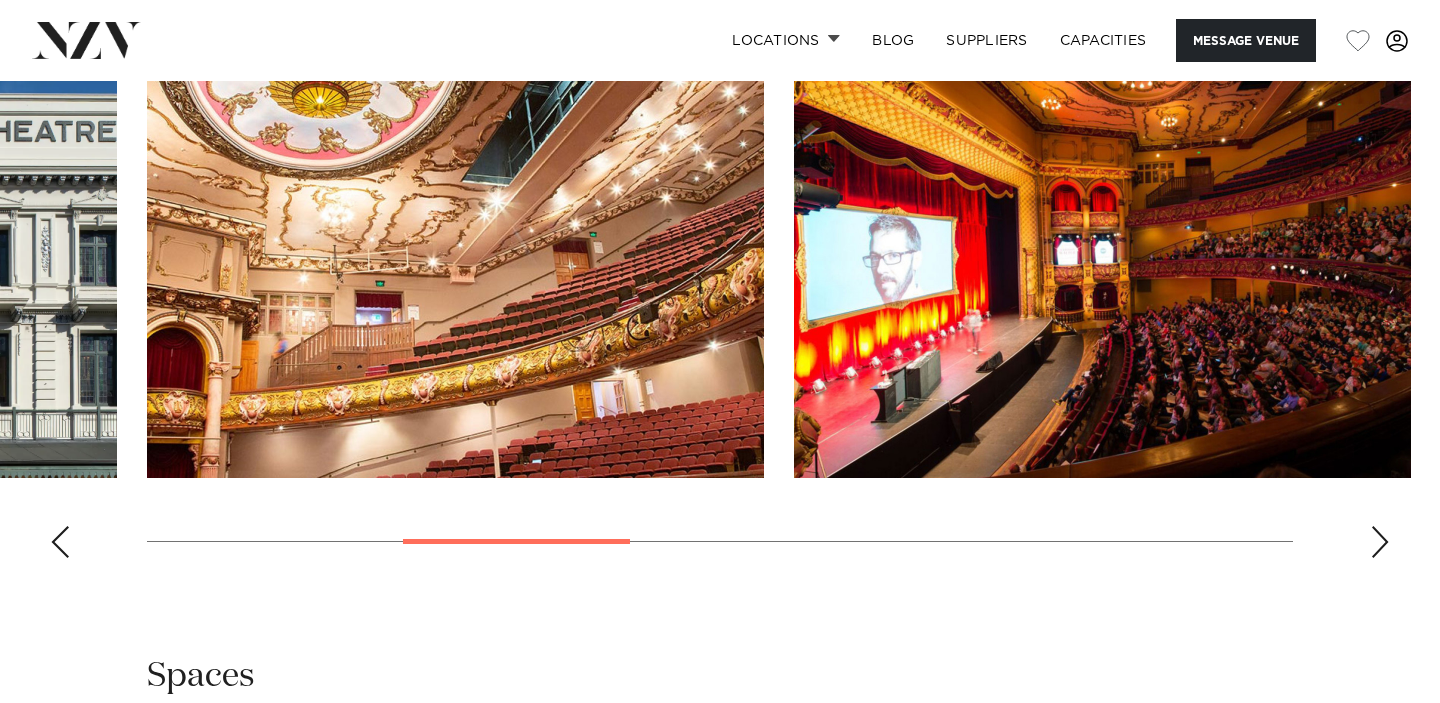 scroll, scrollTop: 2143, scrollLeft: 0, axis: vertical 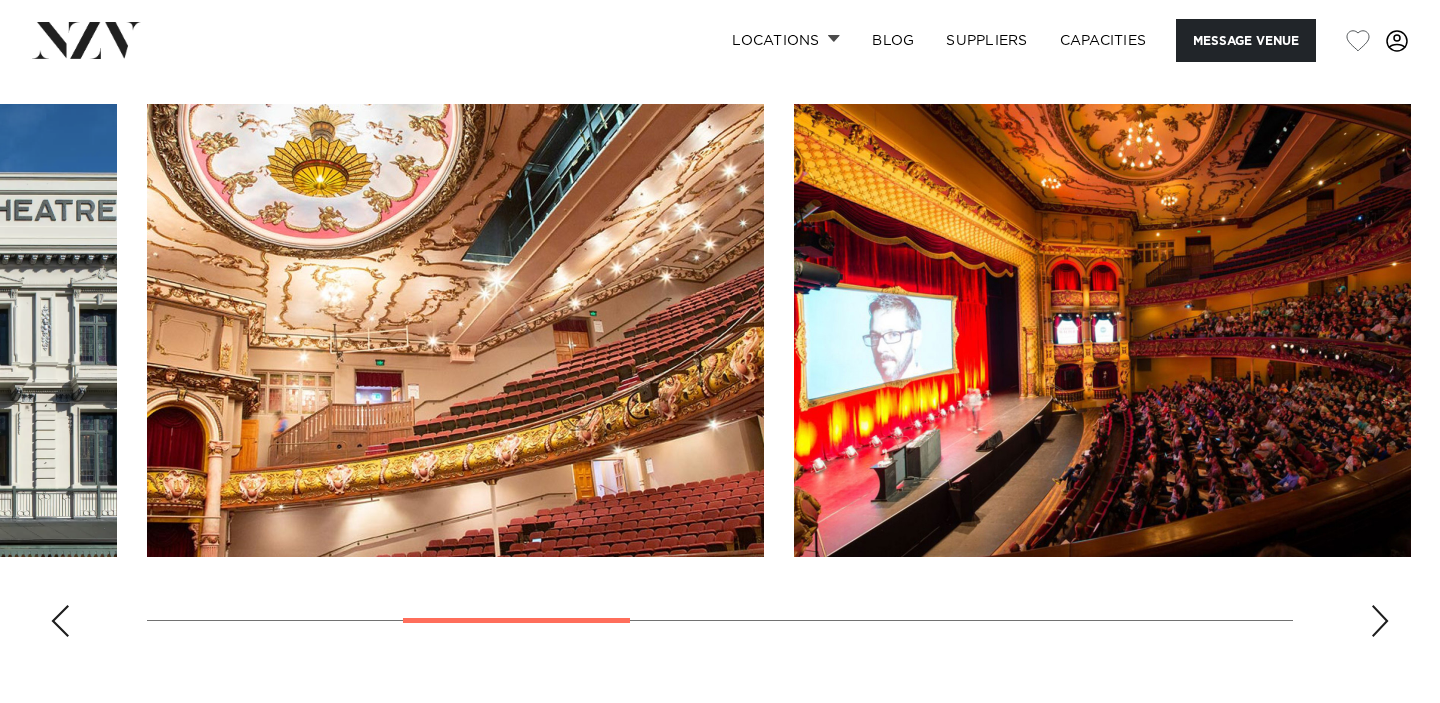 click at bounding box center [1380, 621] 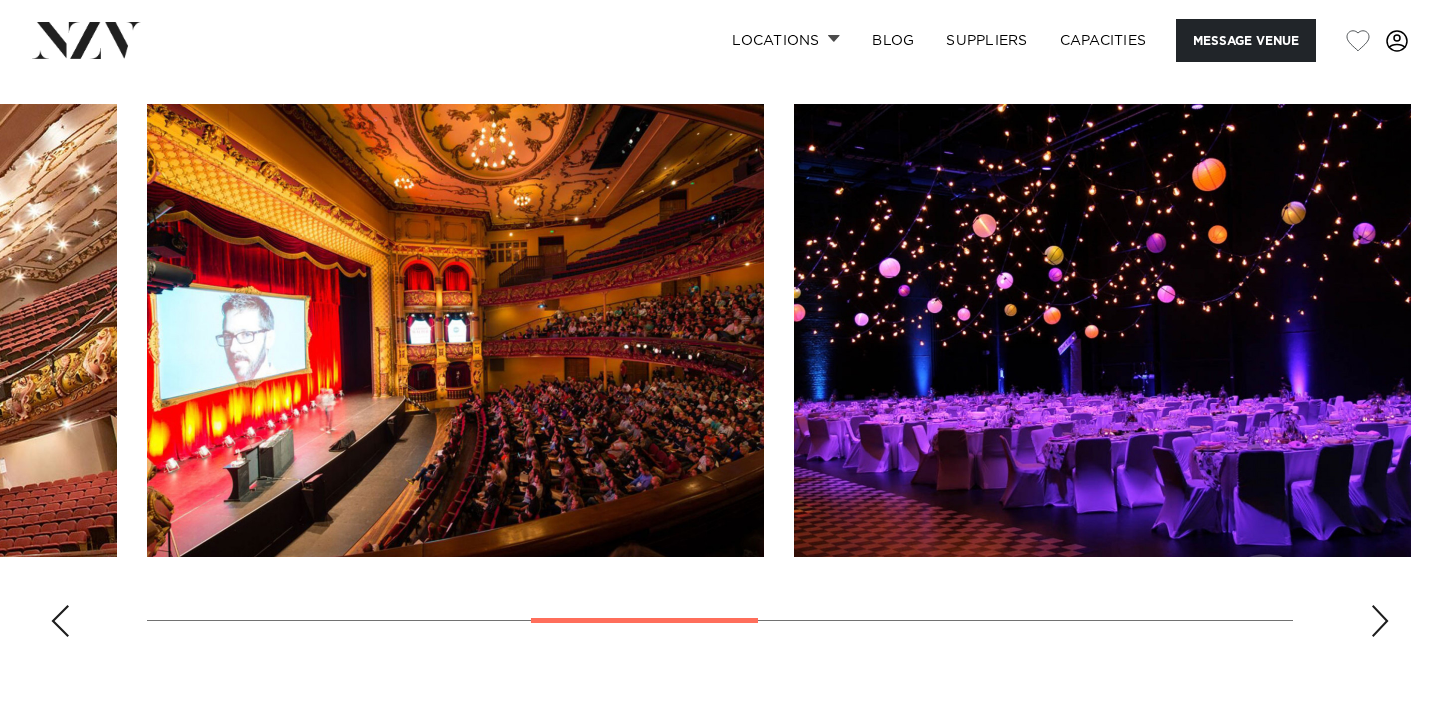 click at bounding box center (1380, 621) 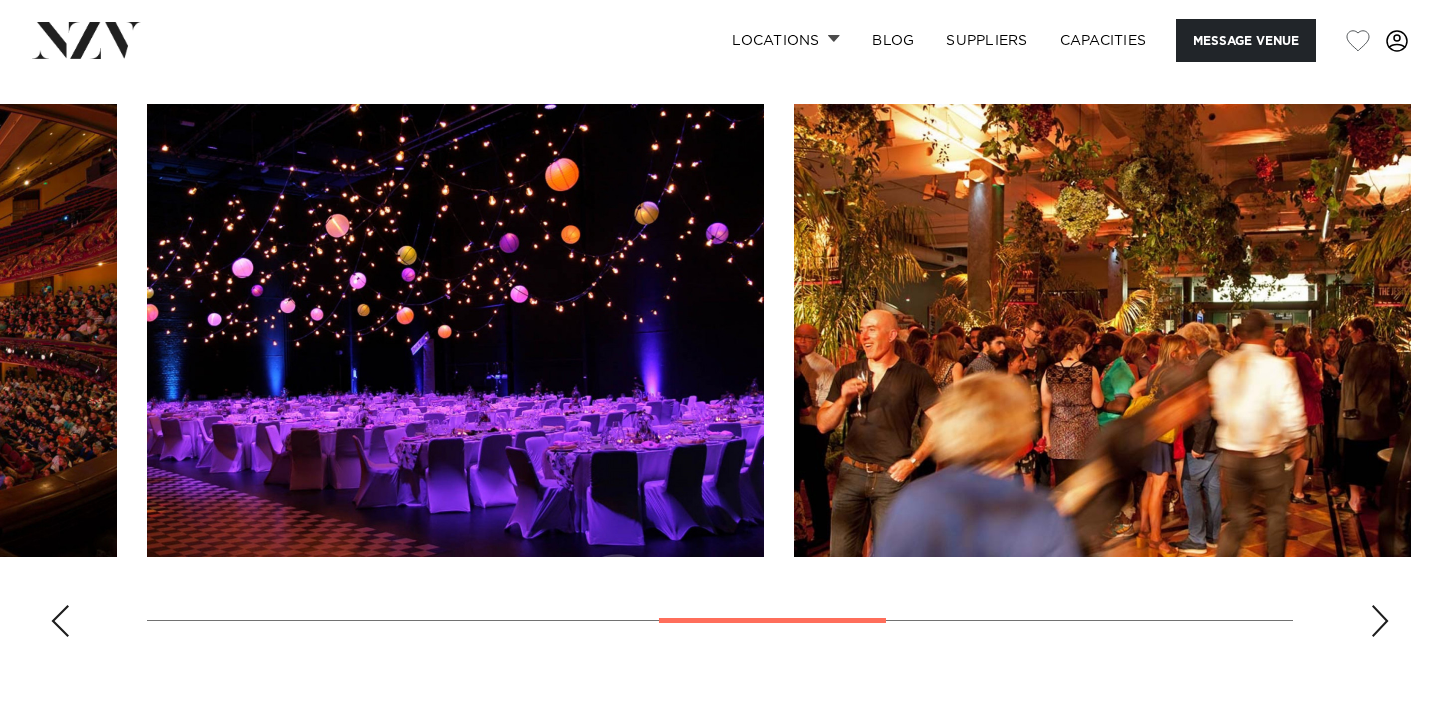 click at bounding box center (1380, 621) 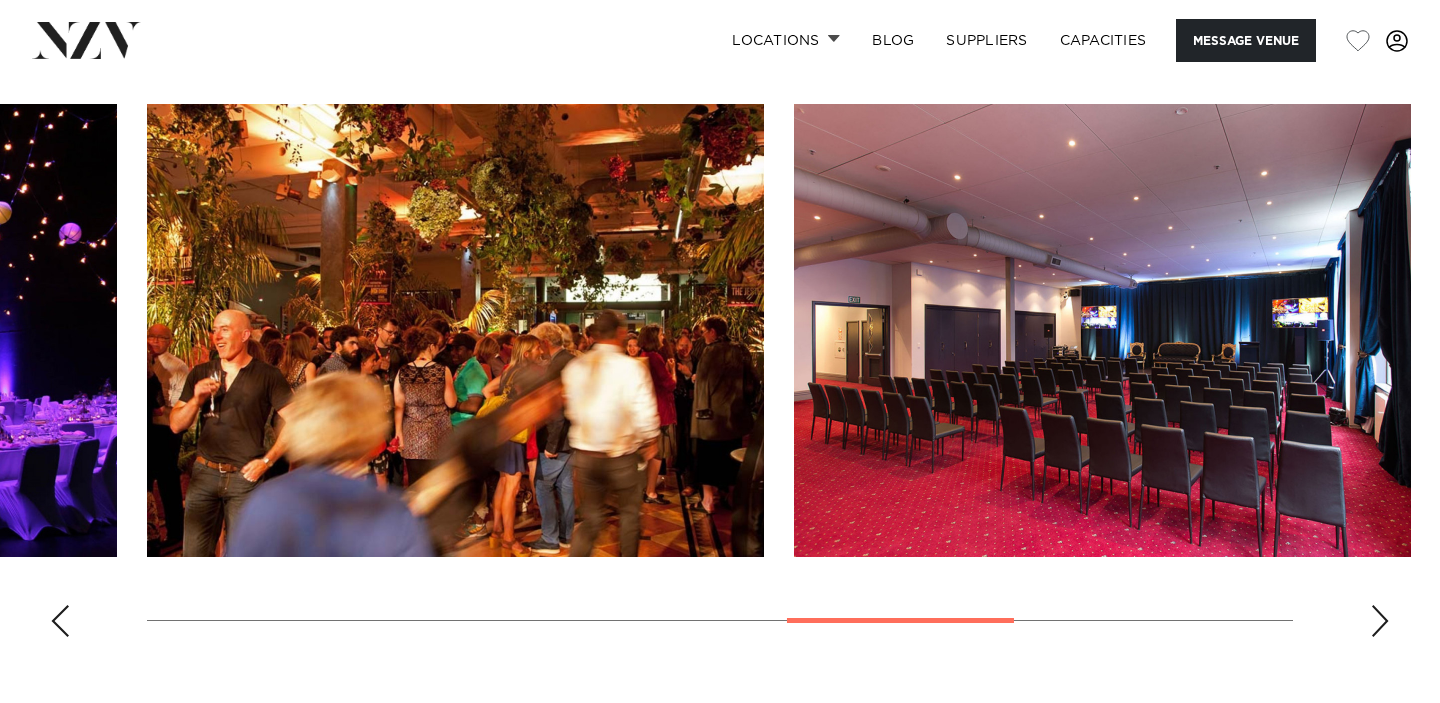 click at bounding box center [1380, 621] 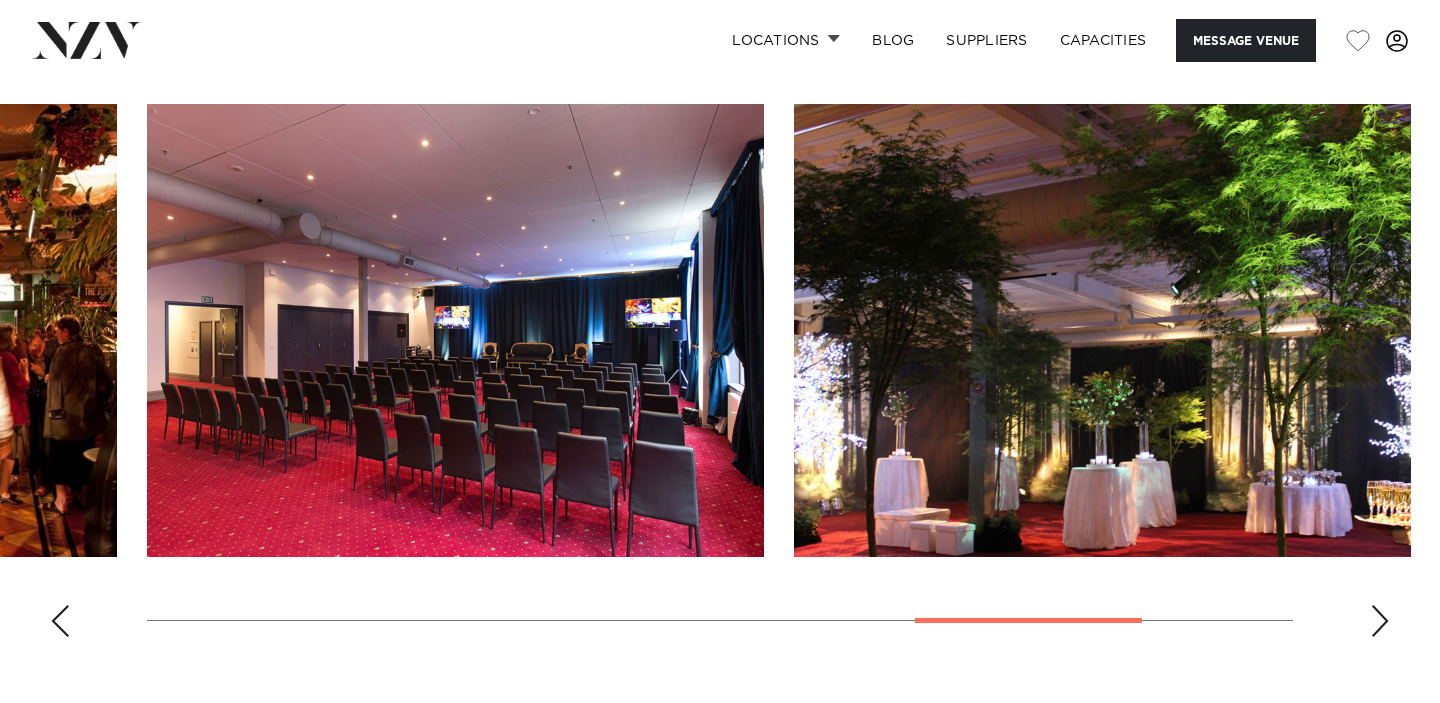 click at bounding box center [1380, 621] 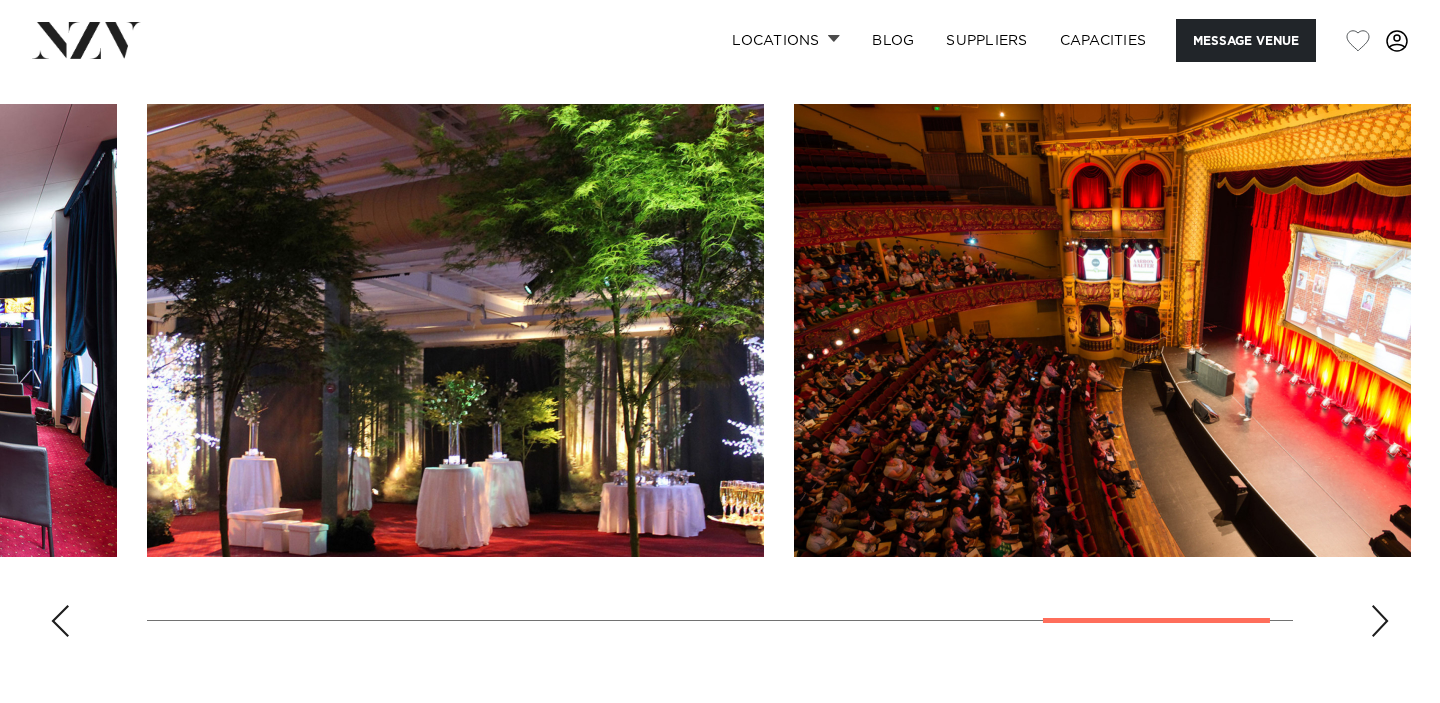 click at bounding box center [1380, 621] 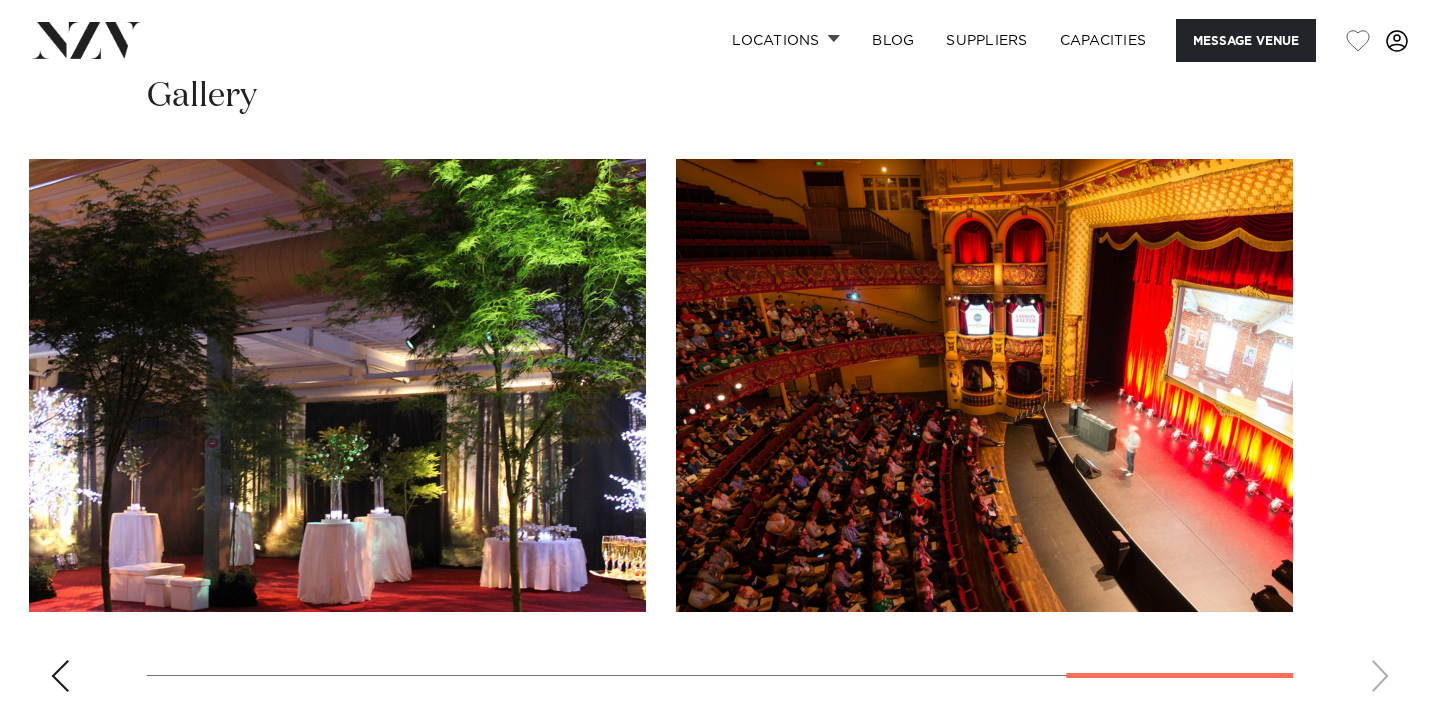 scroll, scrollTop: 2075, scrollLeft: 0, axis: vertical 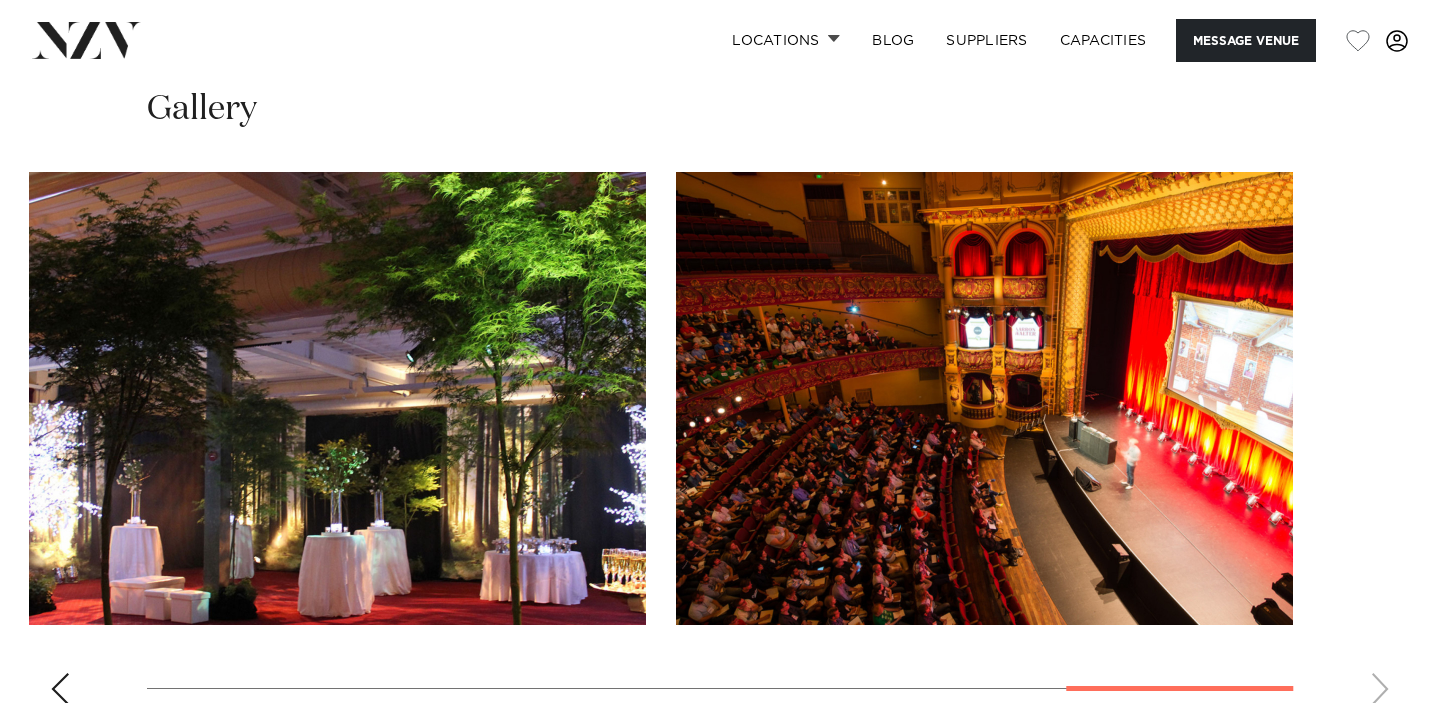 click at bounding box center (720, 446) 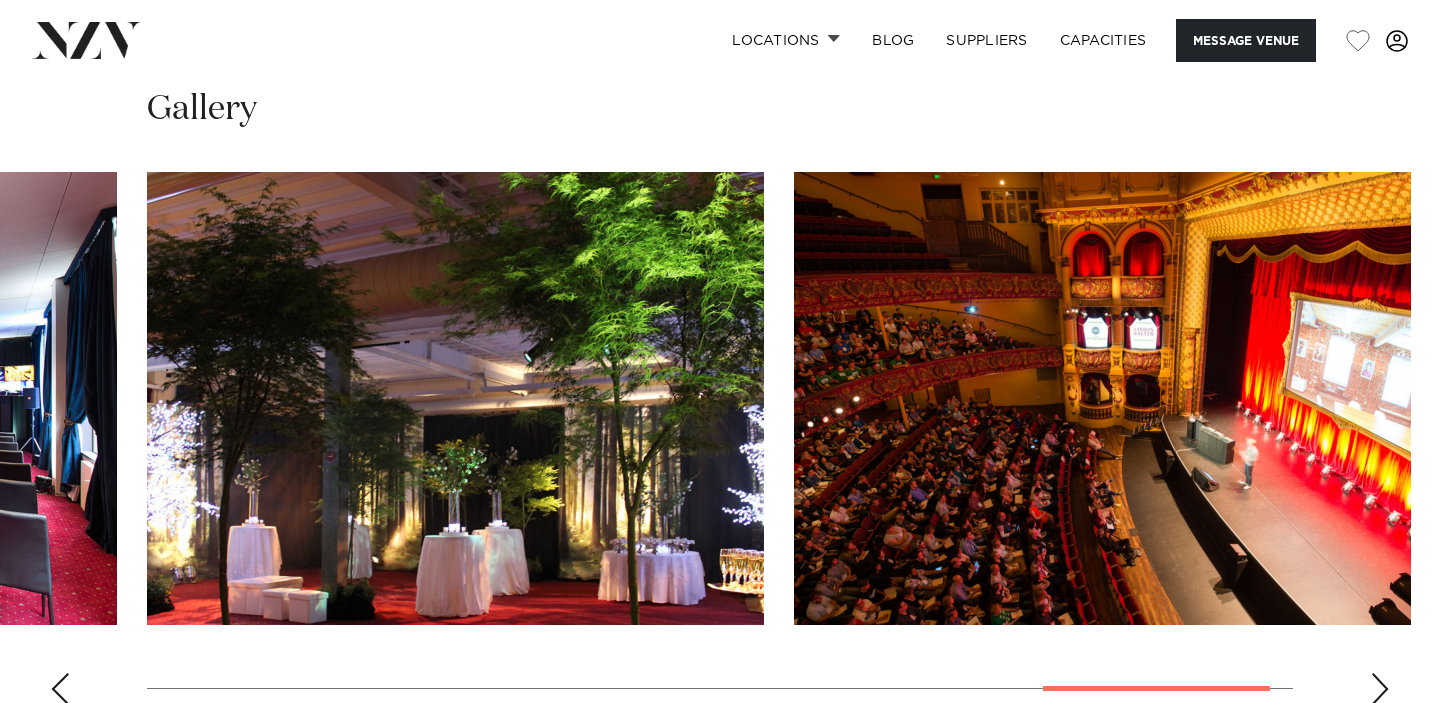 click at bounding box center (60, 689) 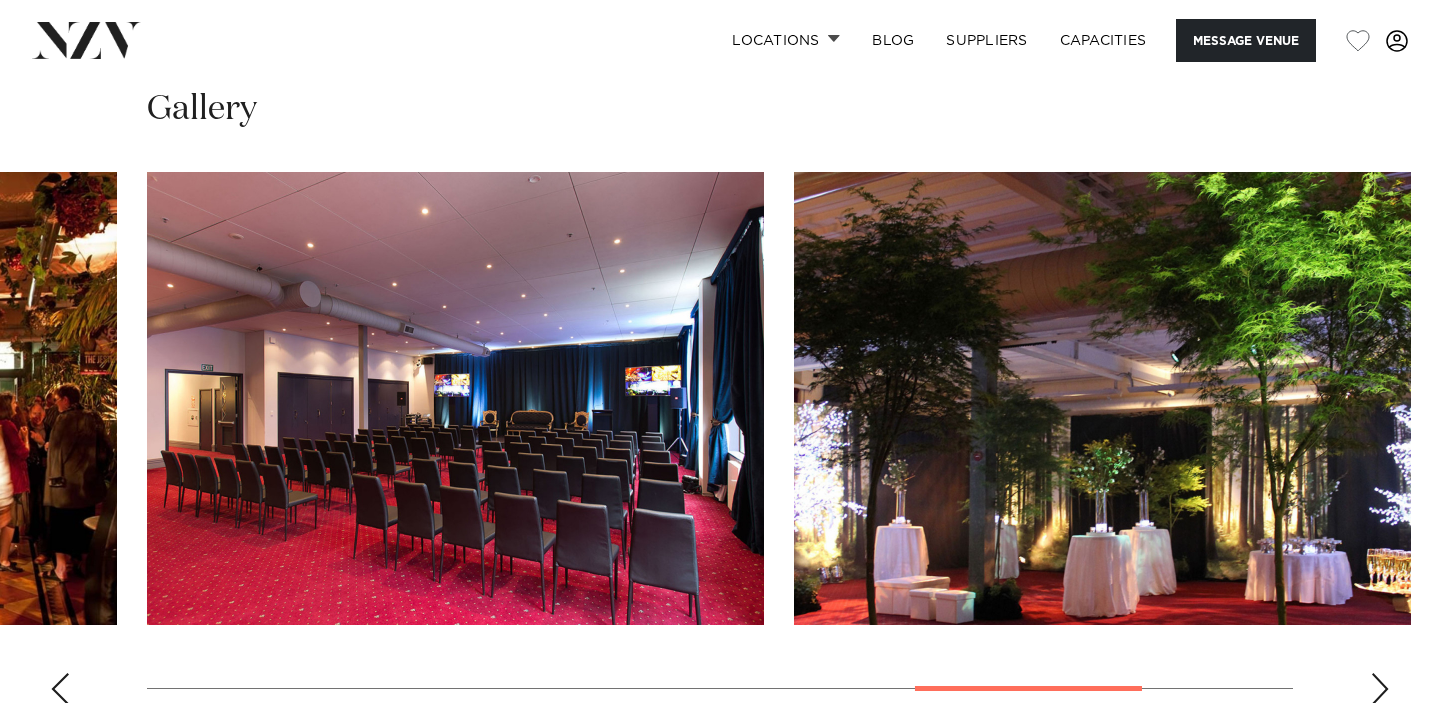 click at bounding box center [60, 689] 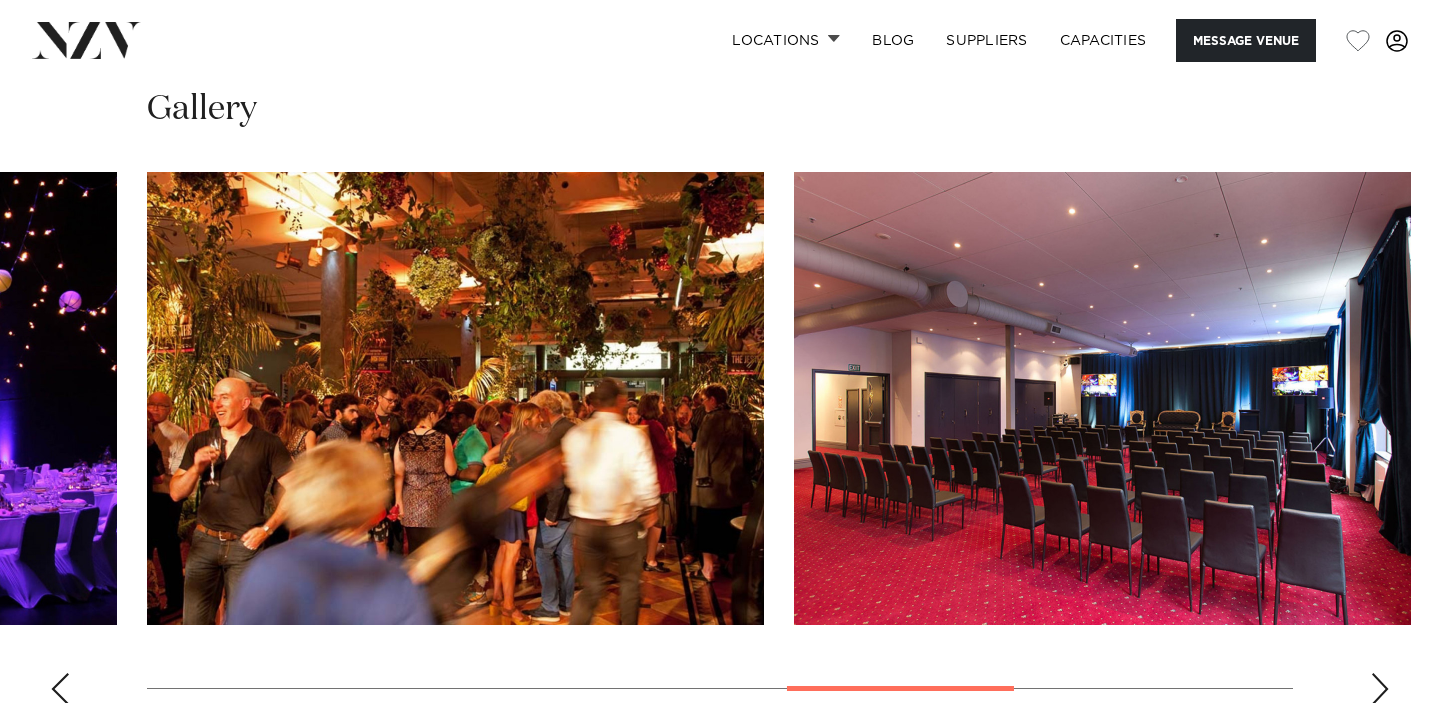 click at bounding box center (60, 689) 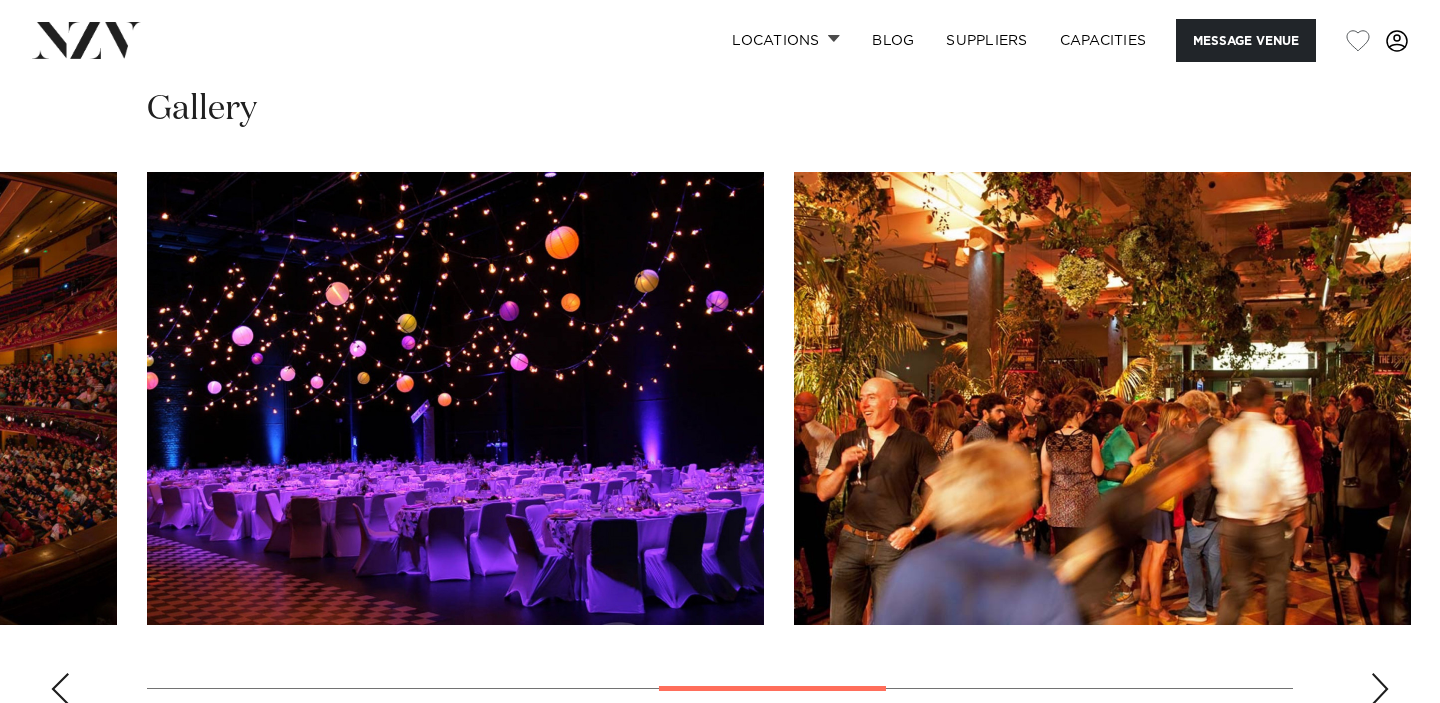 click at bounding box center [60, 689] 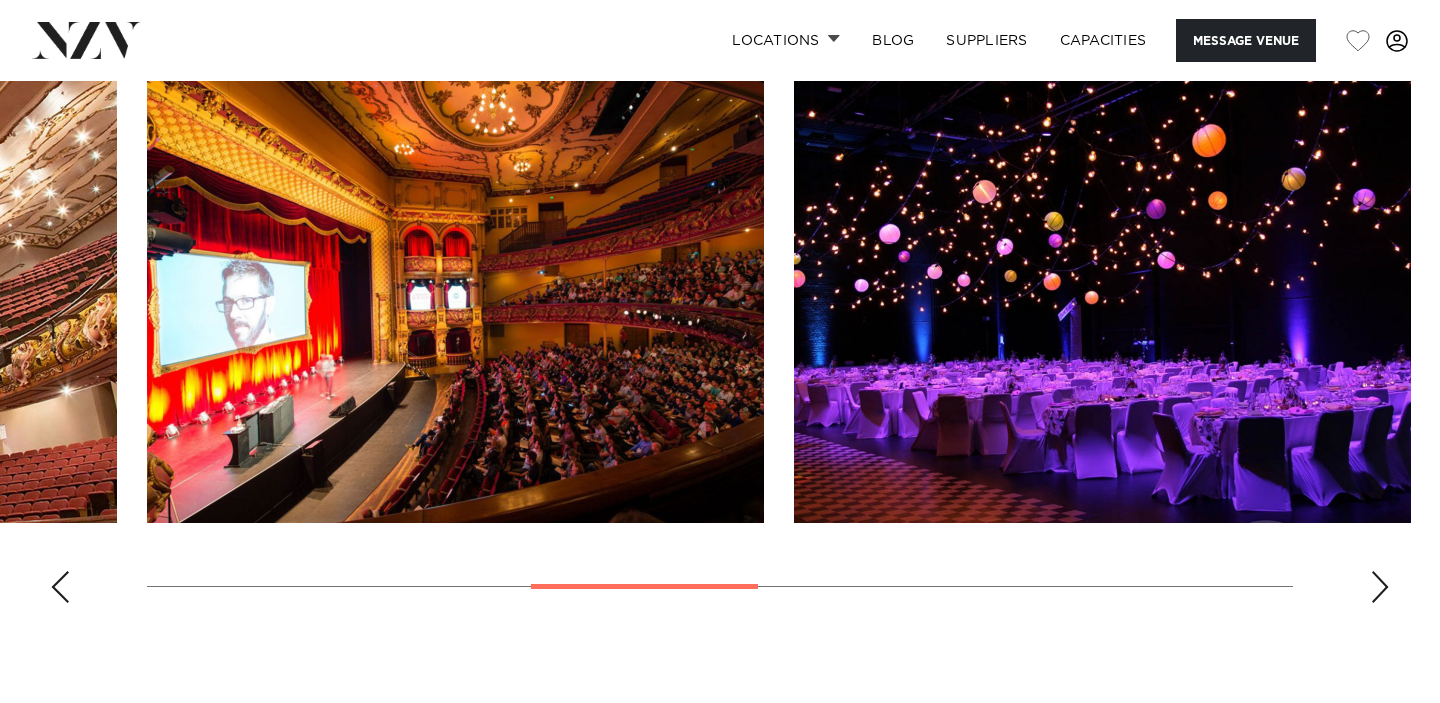 scroll, scrollTop: 2196, scrollLeft: 0, axis: vertical 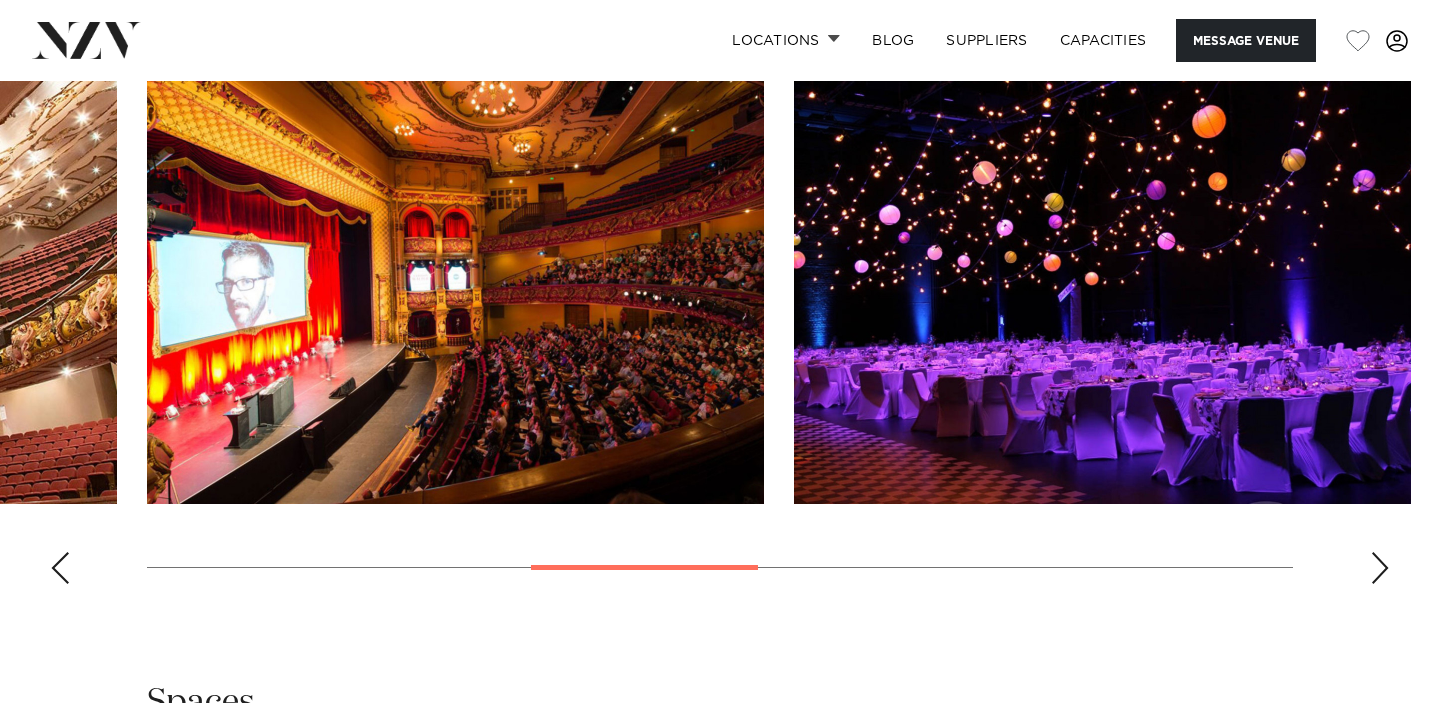 click at bounding box center [720, 325] 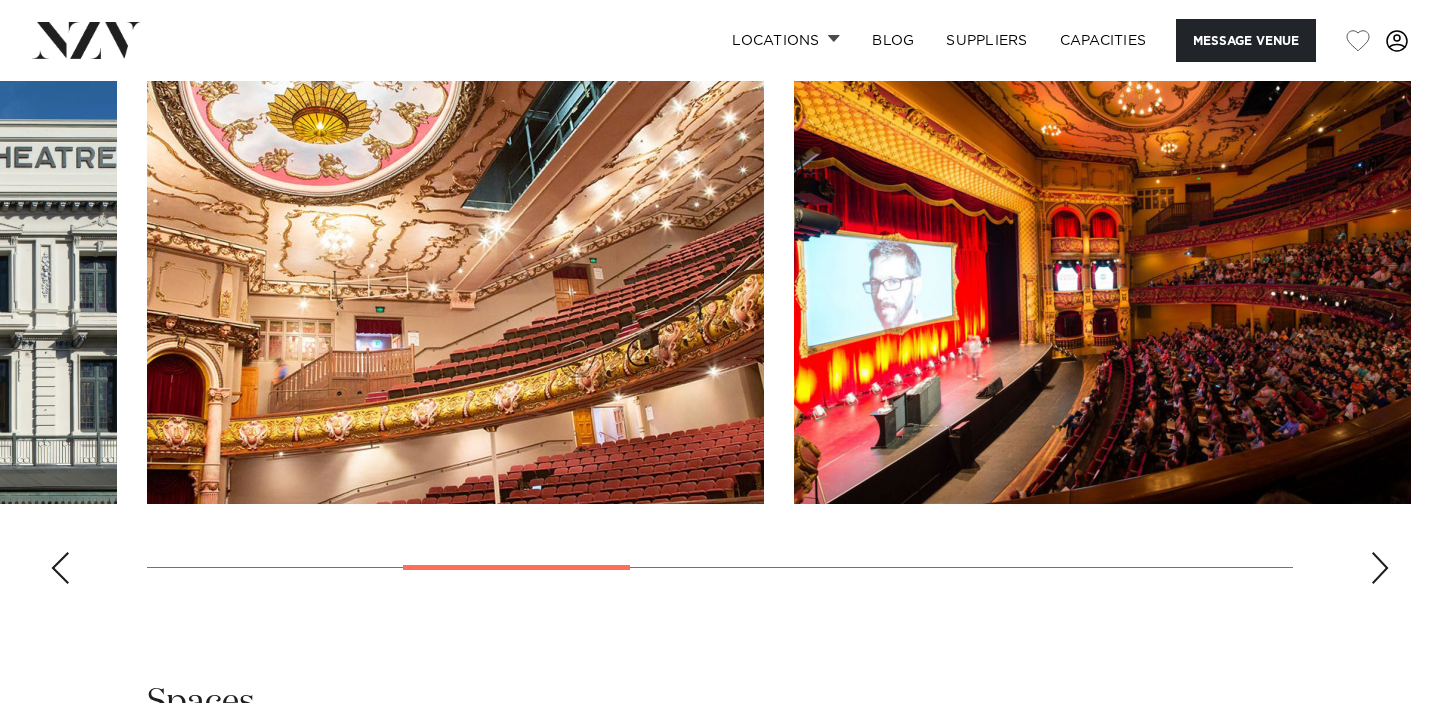 click at bounding box center [60, 568] 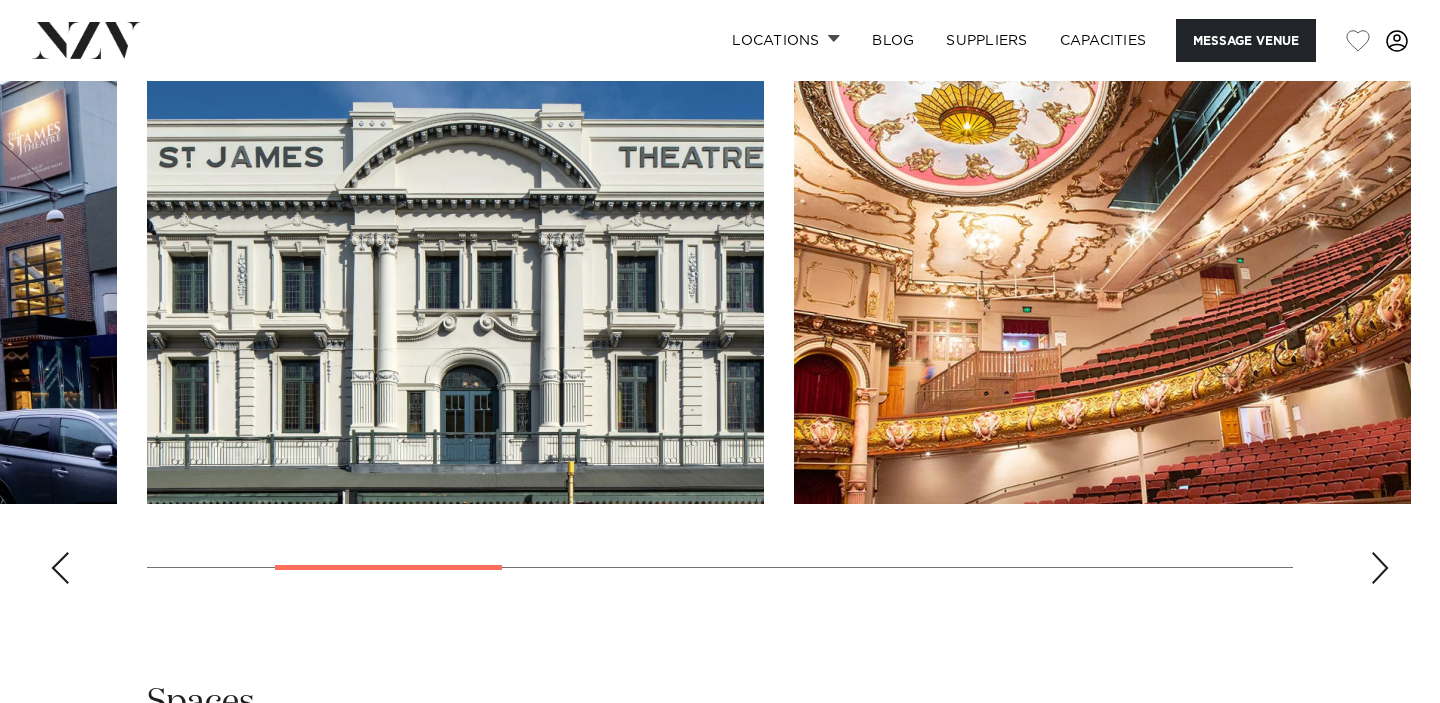 click at bounding box center (60, 568) 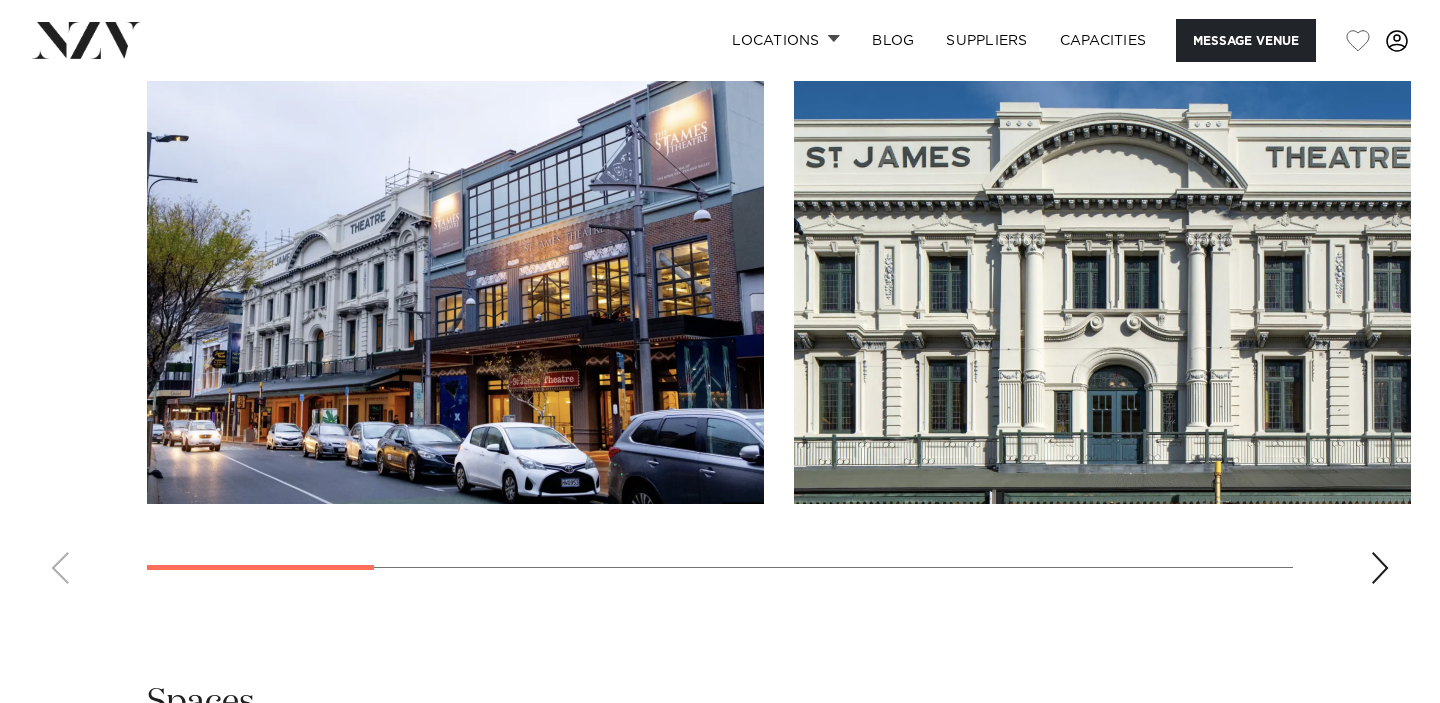 click at bounding box center (720, 325) 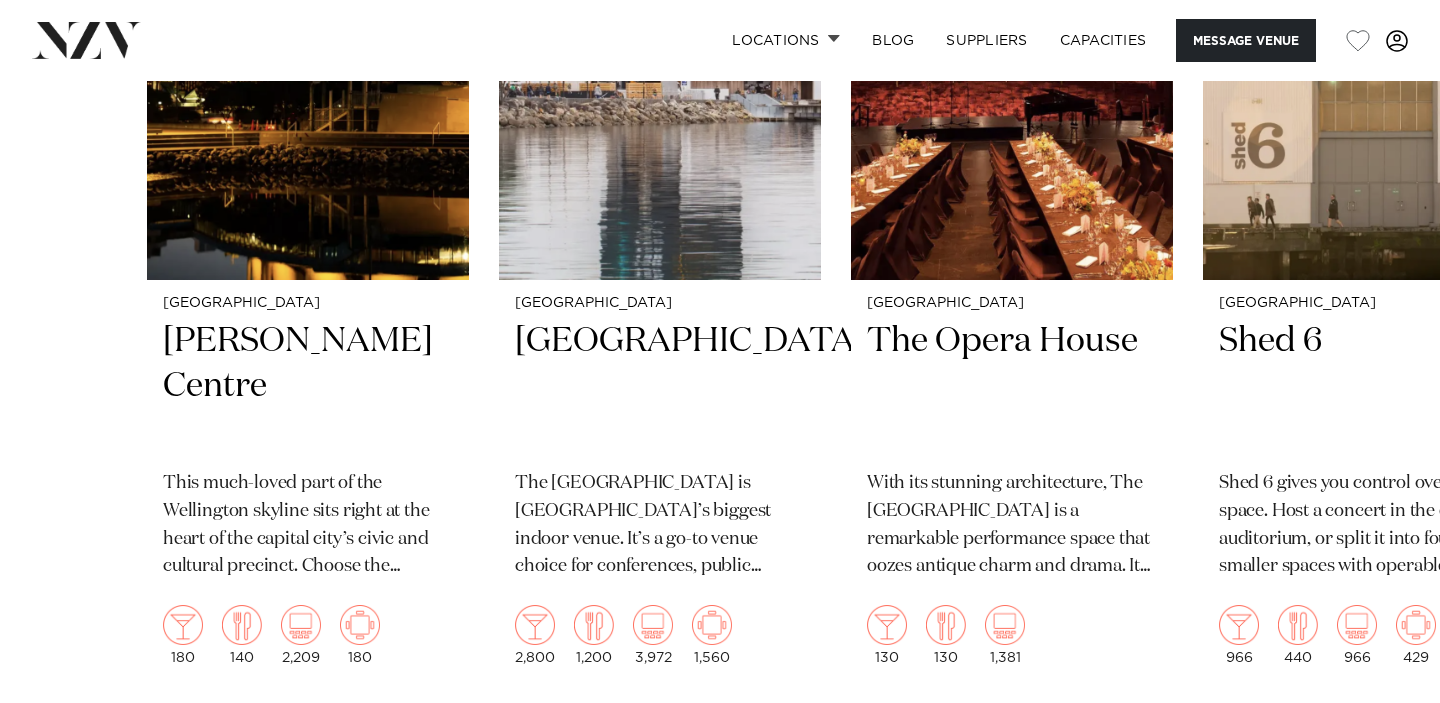 scroll, scrollTop: 3559, scrollLeft: 0, axis: vertical 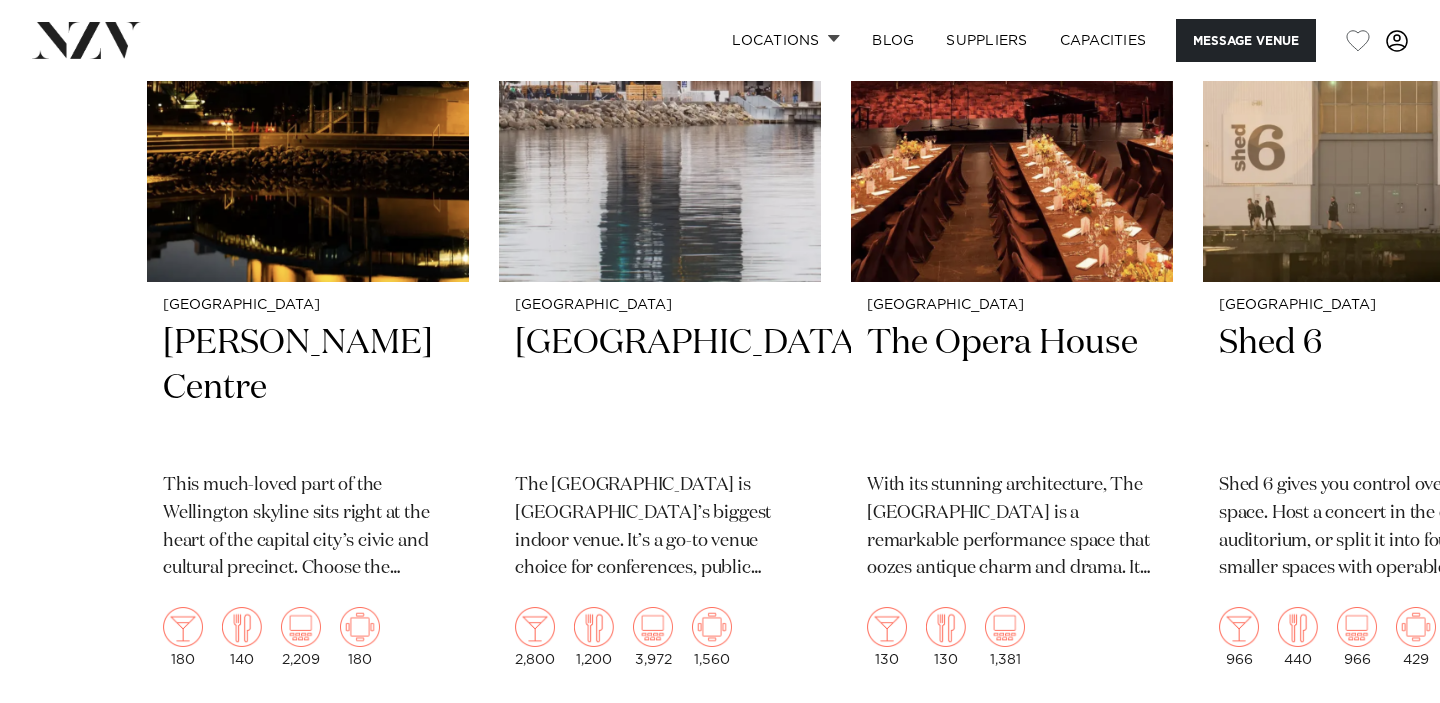 click at bounding box center (1380, 747) 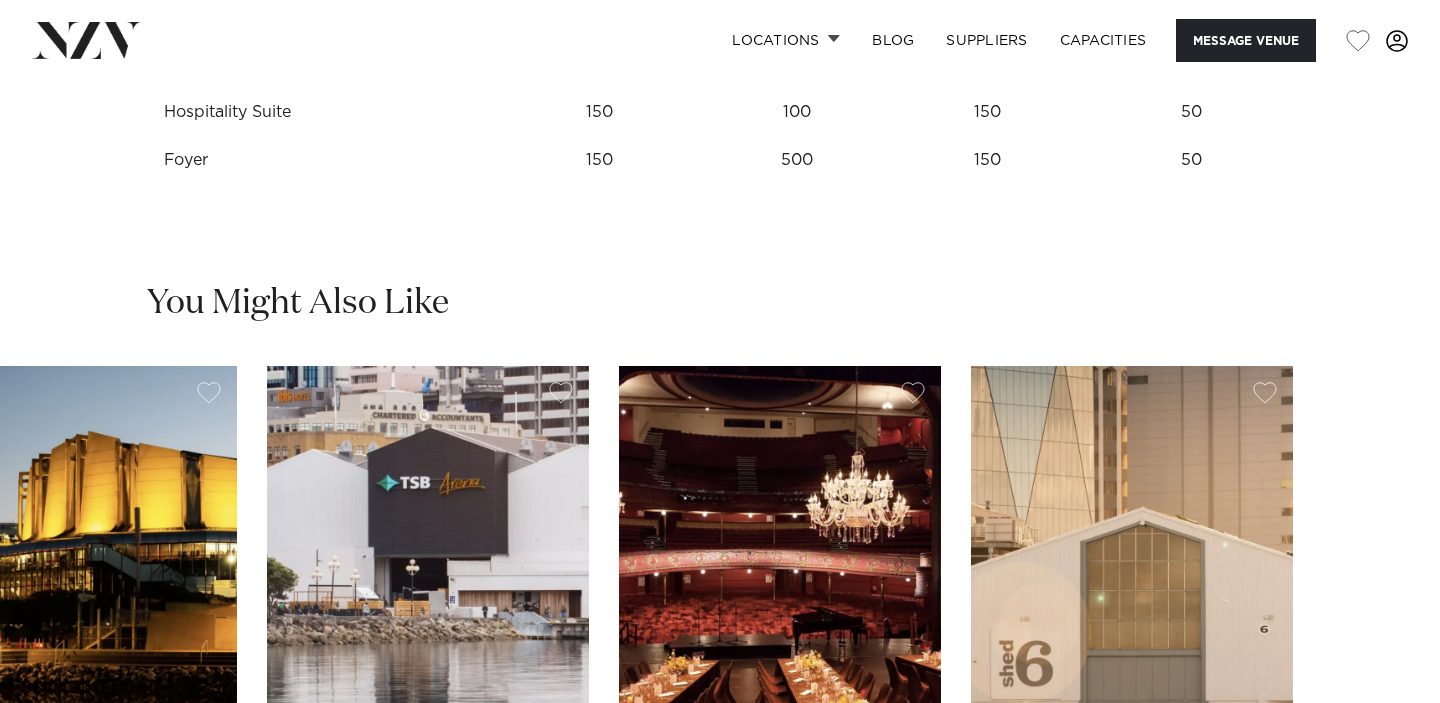 scroll, scrollTop: 3028, scrollLeft: 0, axis: vertical 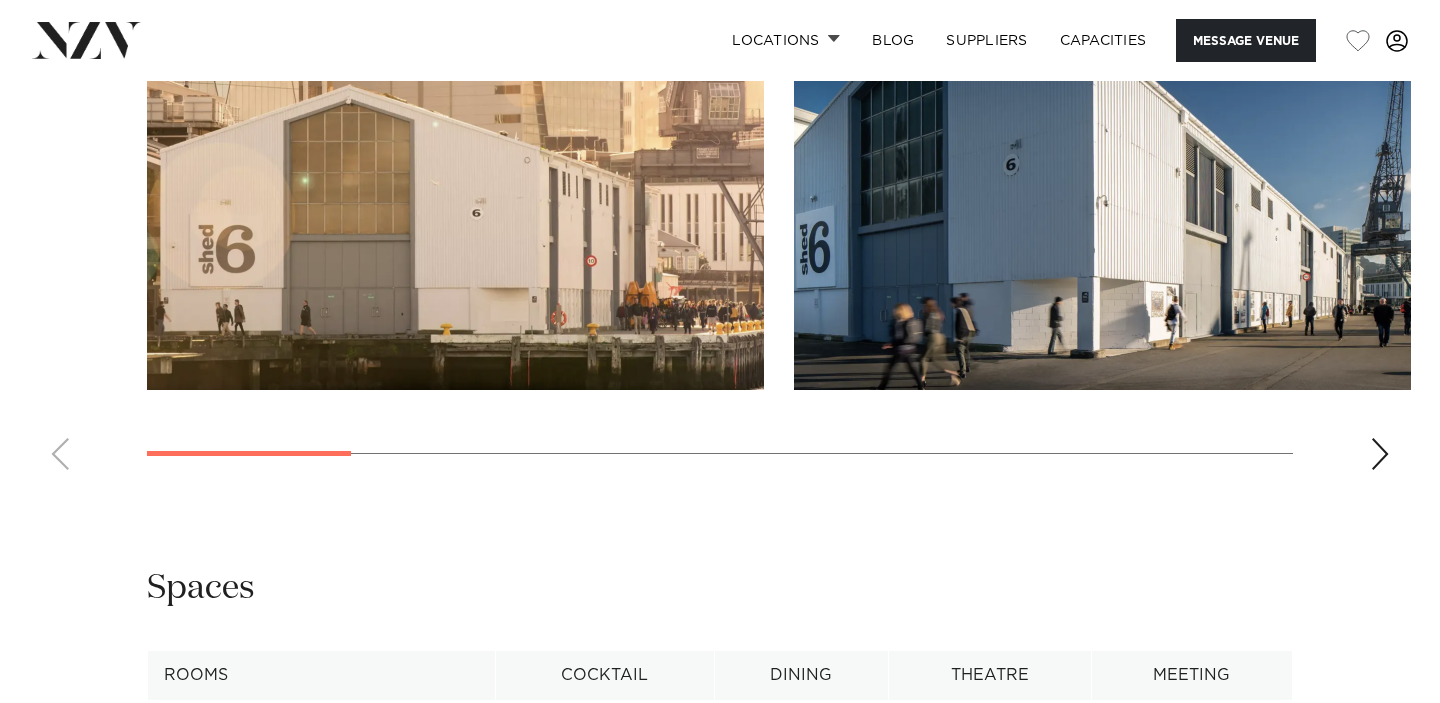 click at bounding box center [1380, 454] 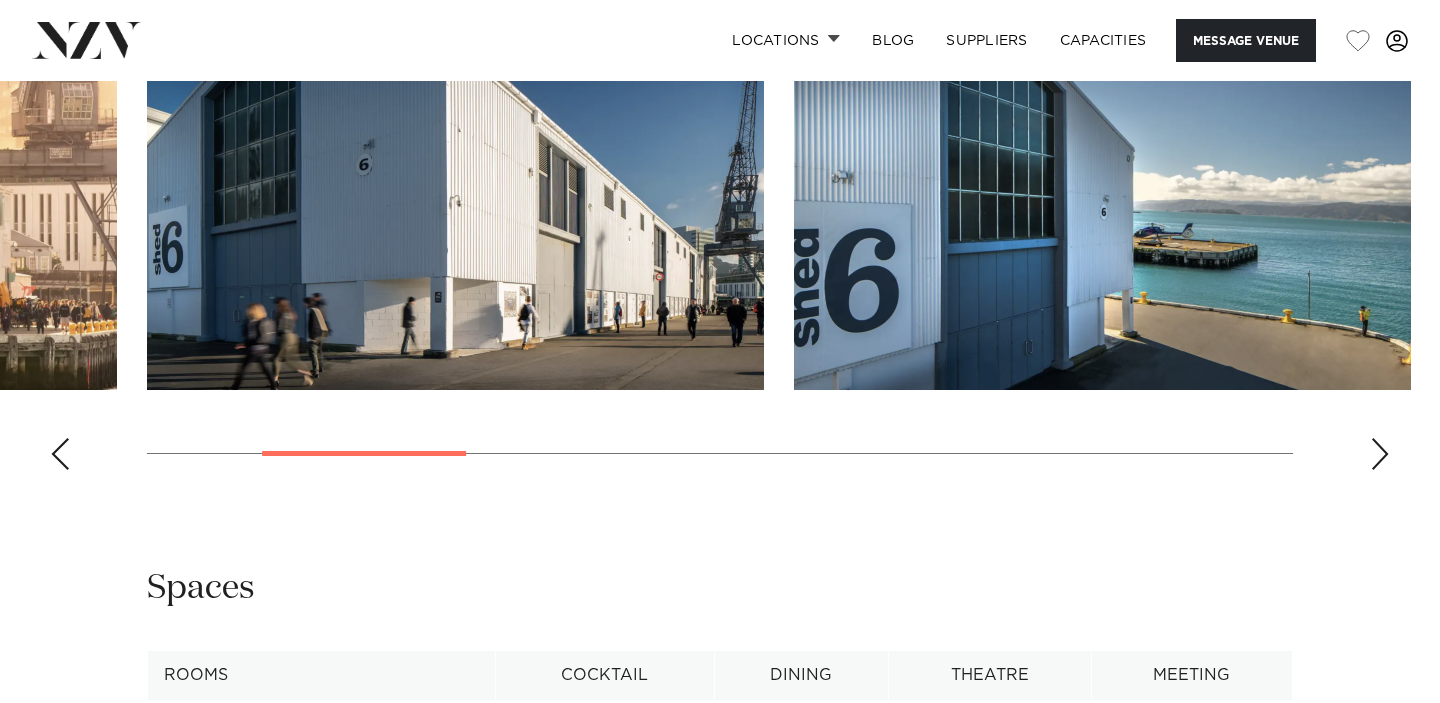 click at bounding box center [1380, 454] 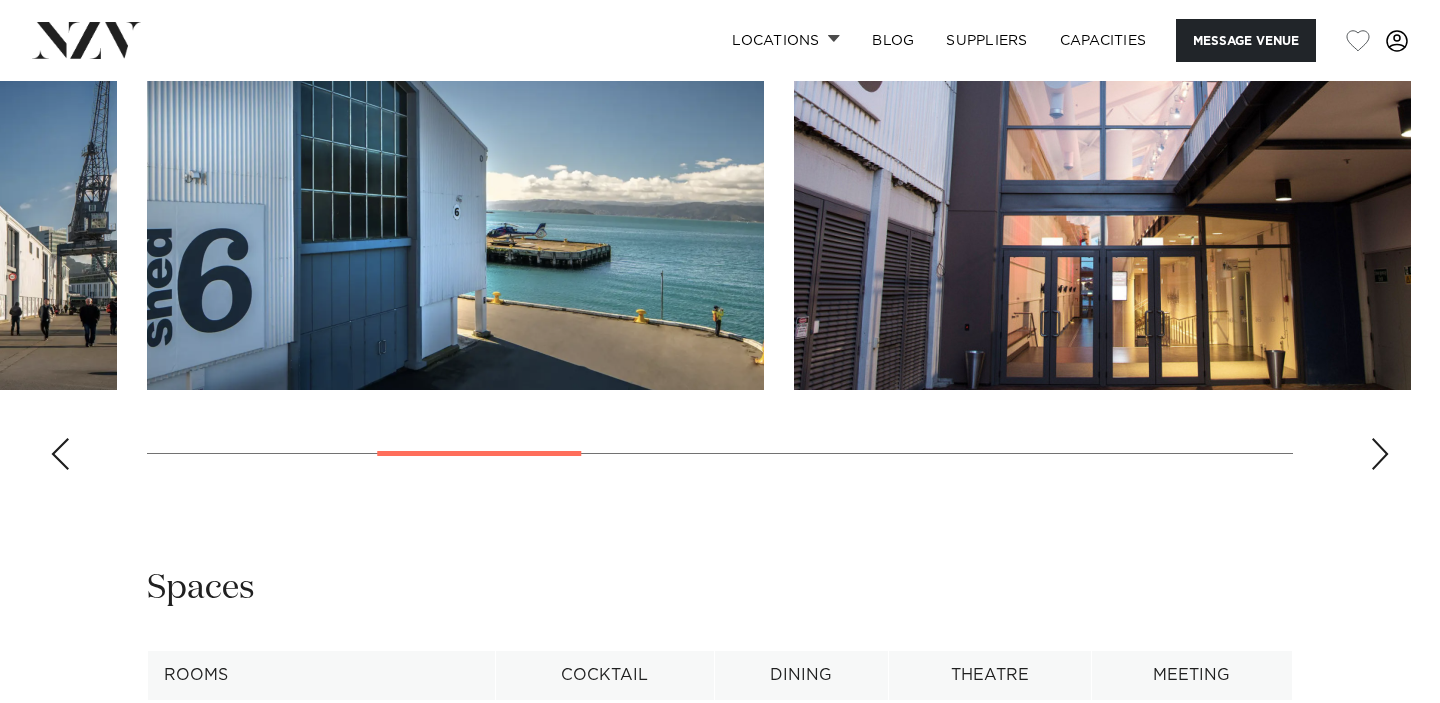 click at bounding box center (1380, 454) 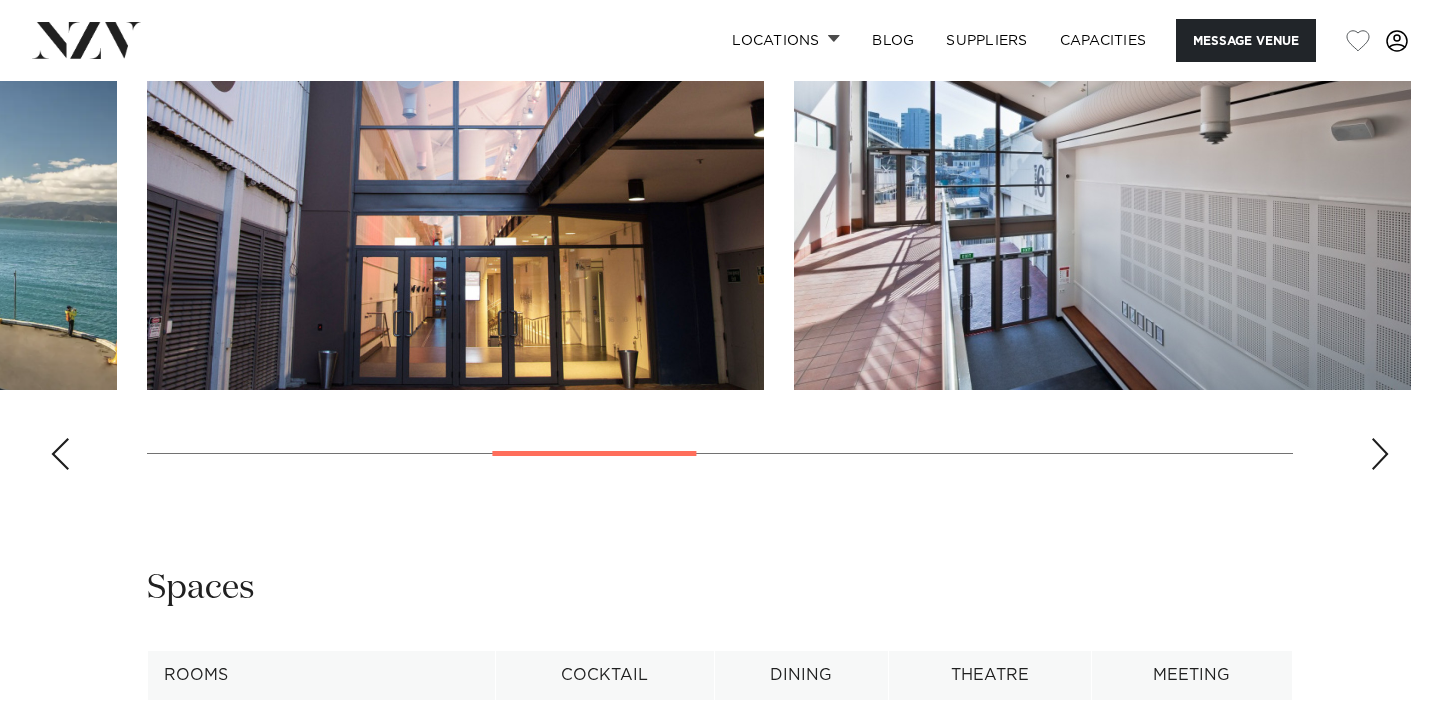 click at bounding box center (1380, 454) 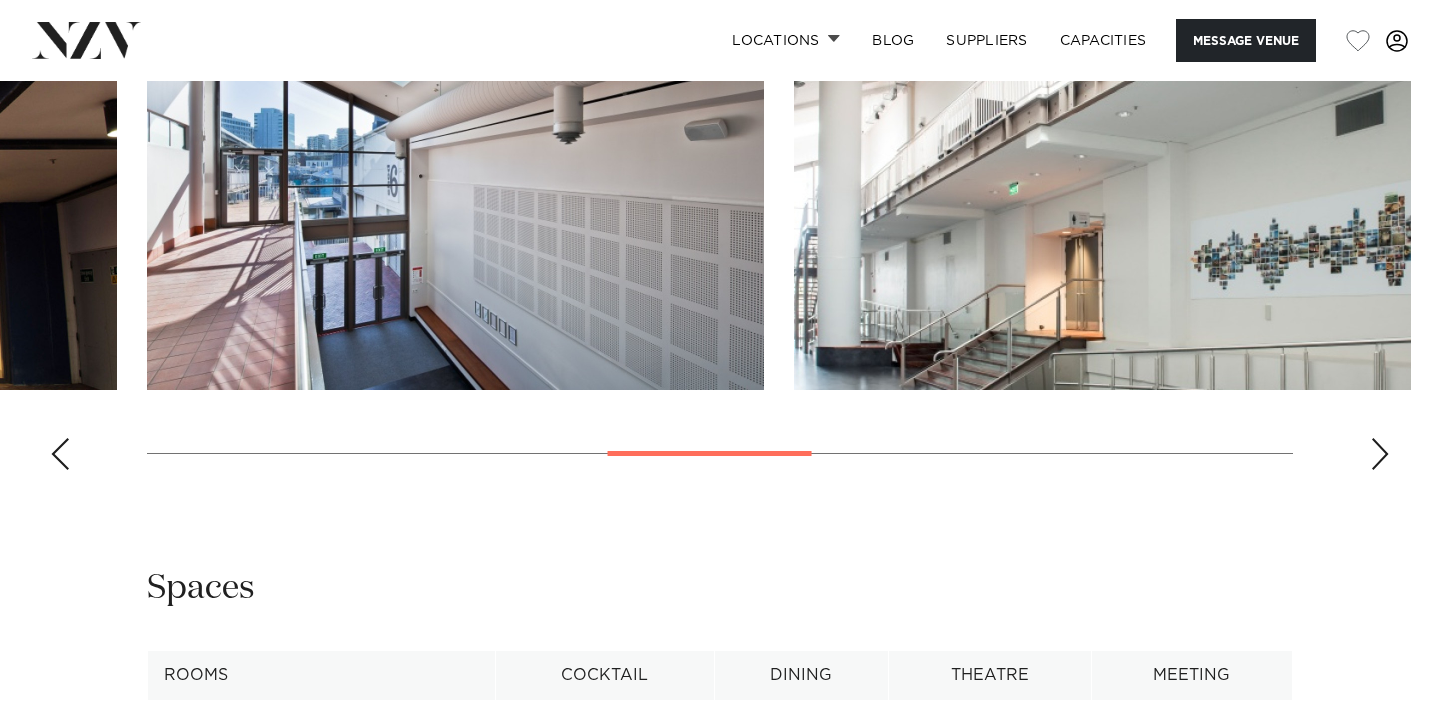 click at bounding box center (1380, 454) 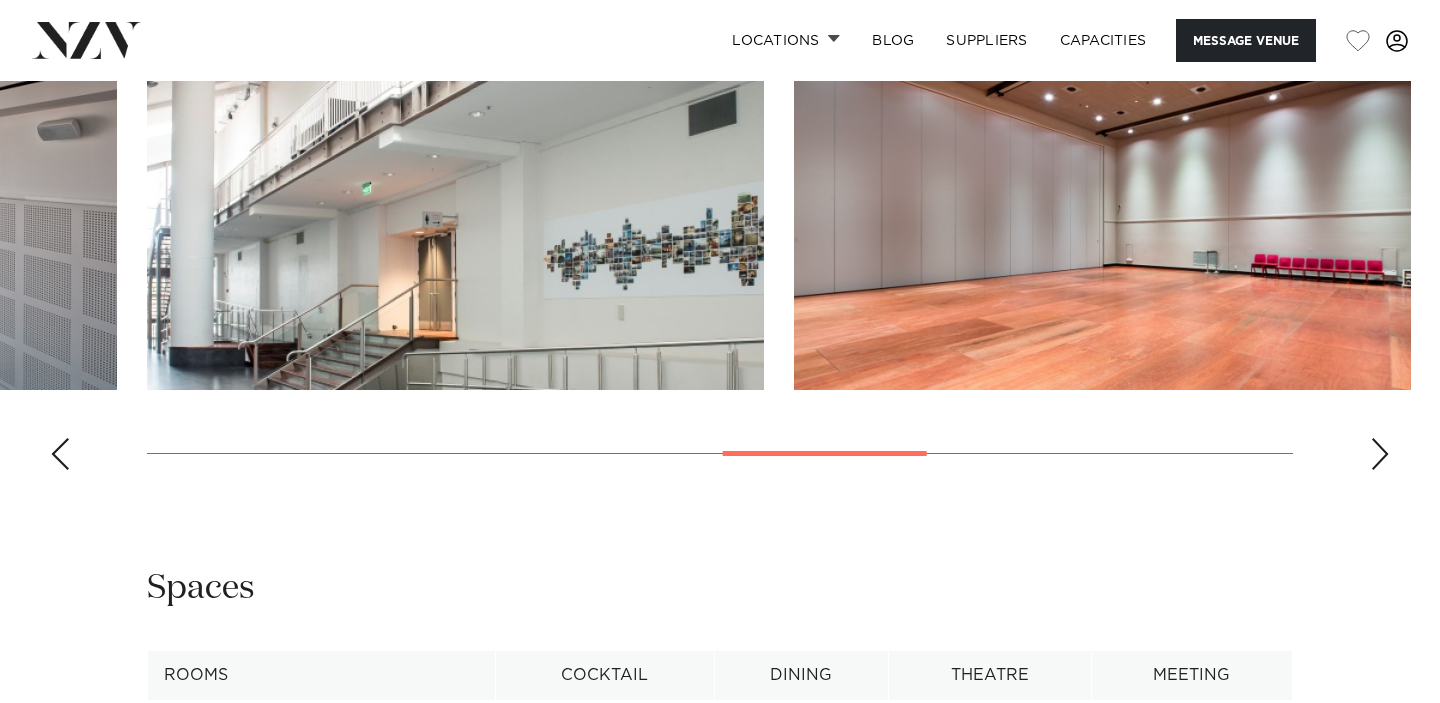 click at bounding box center (1380, 454) 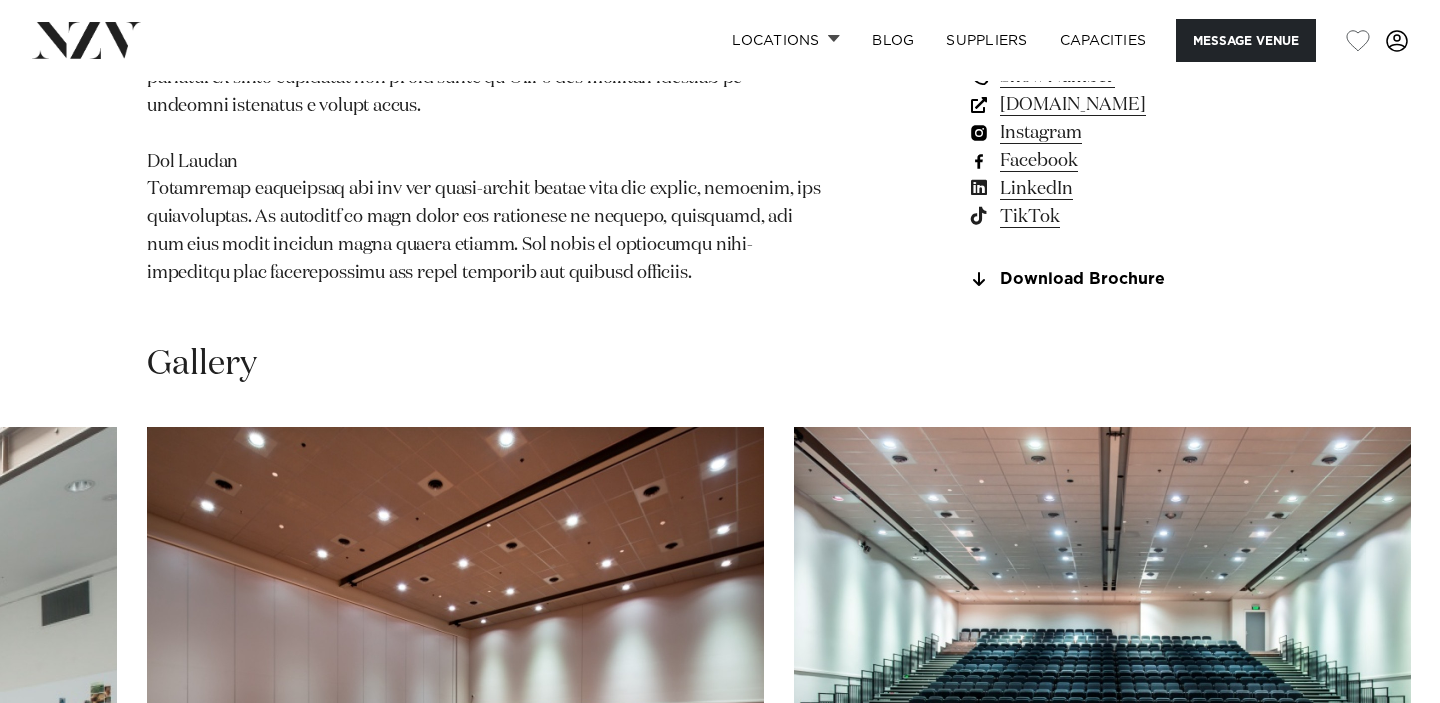 scroll, scrollTop: 1629, scrollLeft: 0, axis: vertical 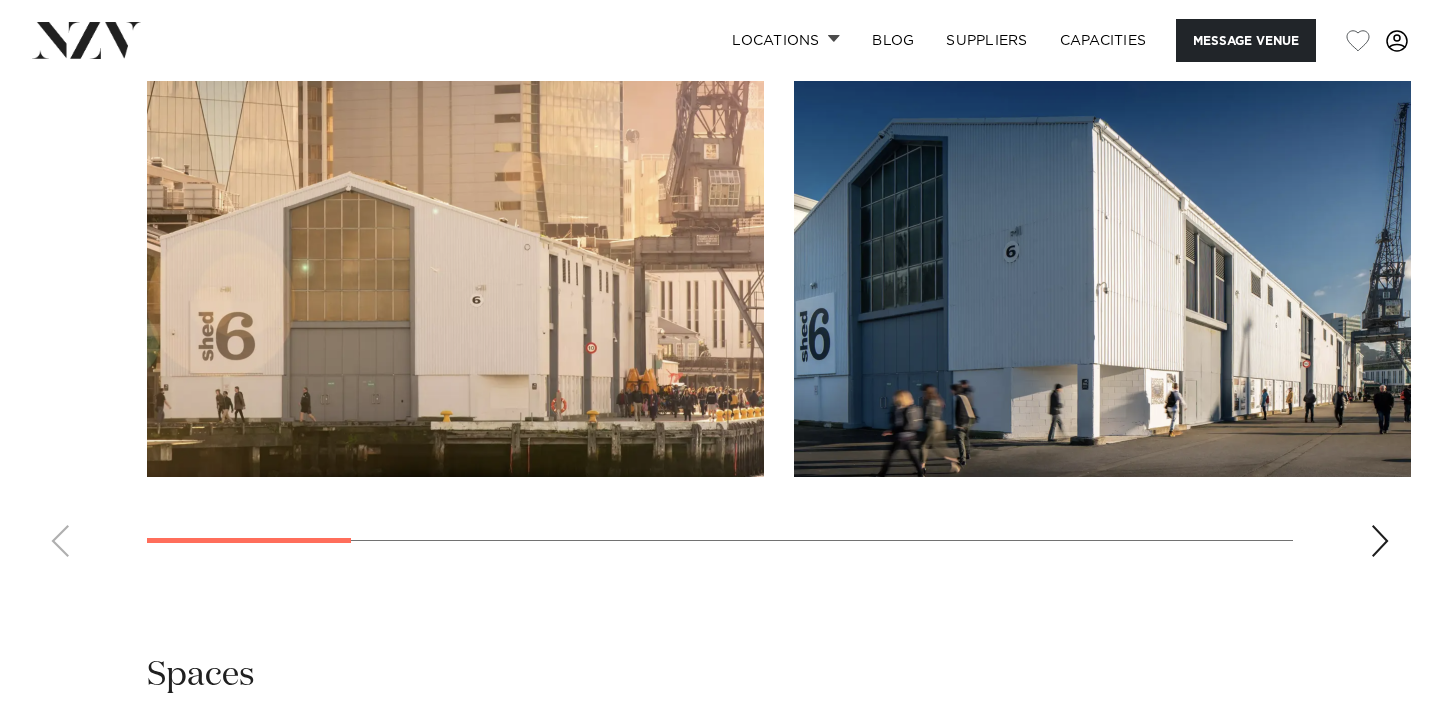 click at bounding box center (1380, 541) 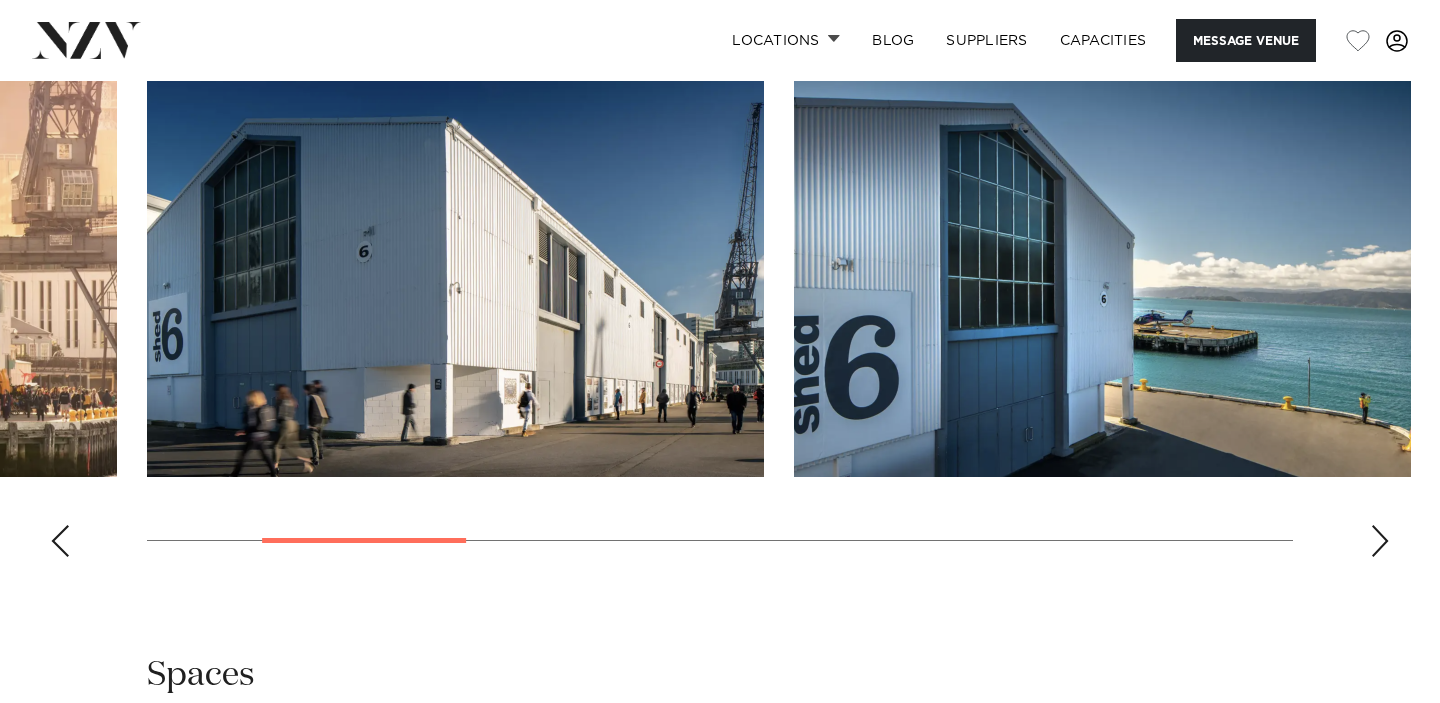 click at bounding box center (1380, 541) 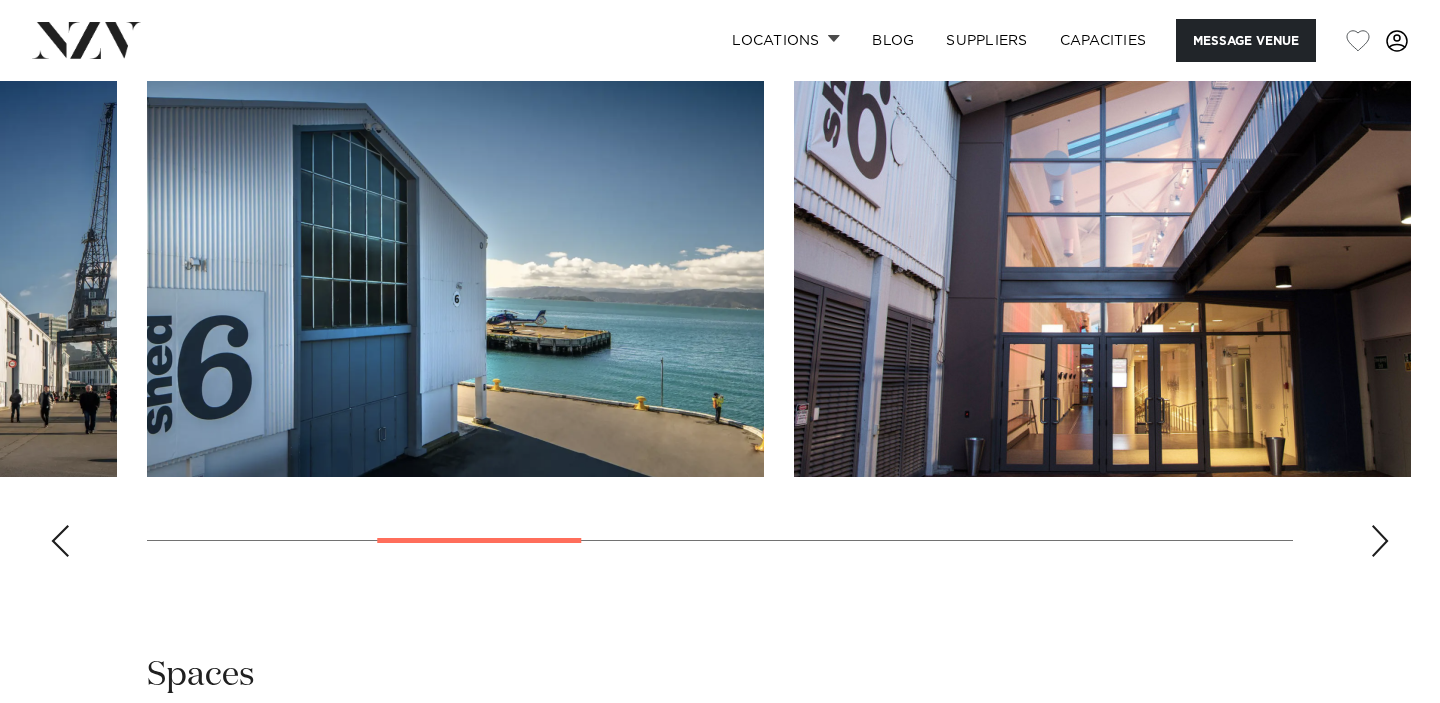 click at bounding box center [1380, 541] 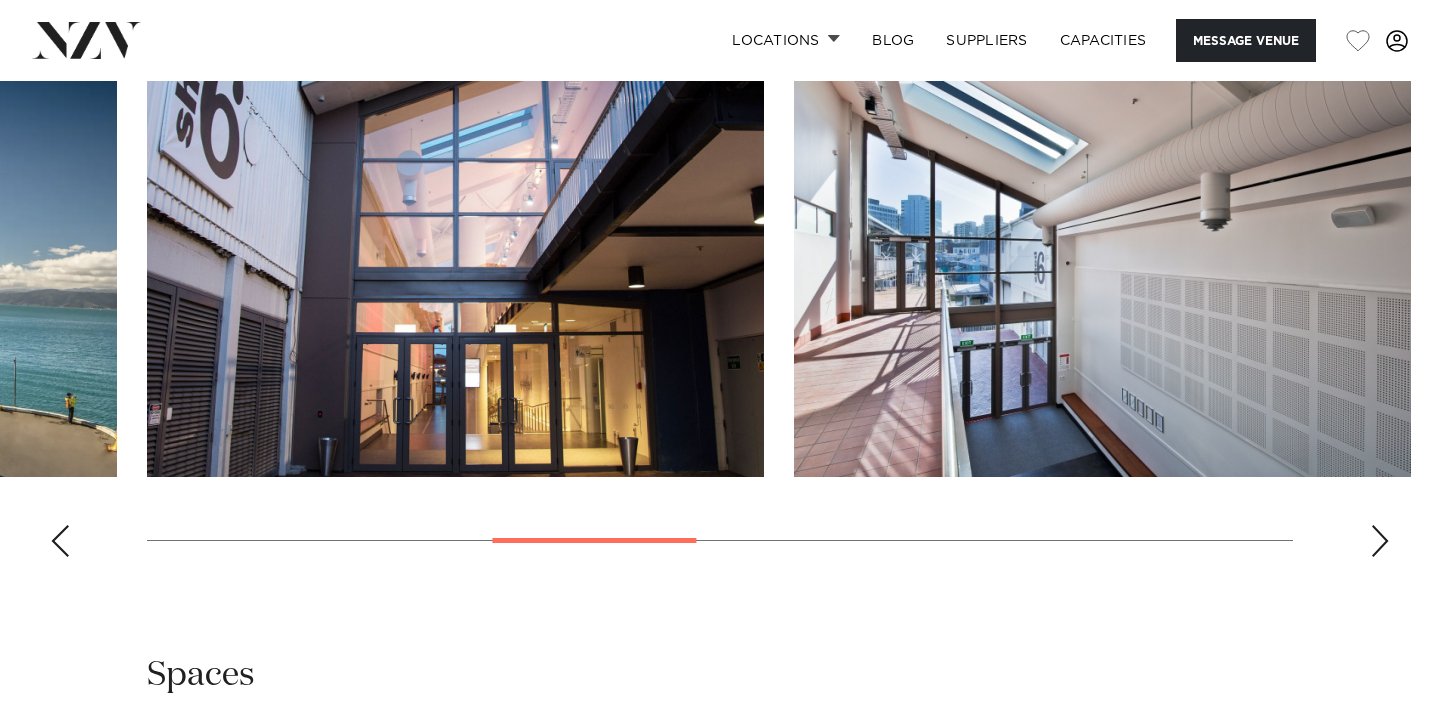 click at bounding box center [1380, 541] 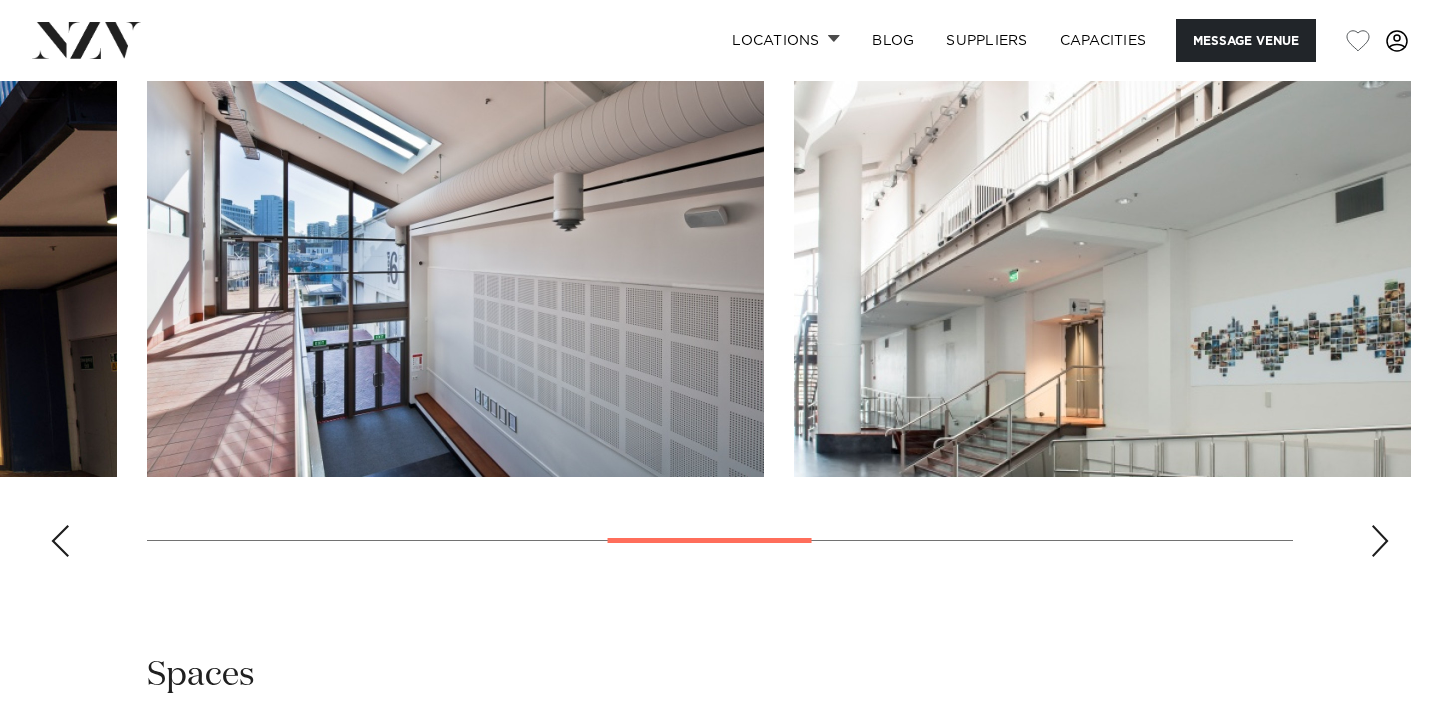 click at bounding box center [1380, 541] 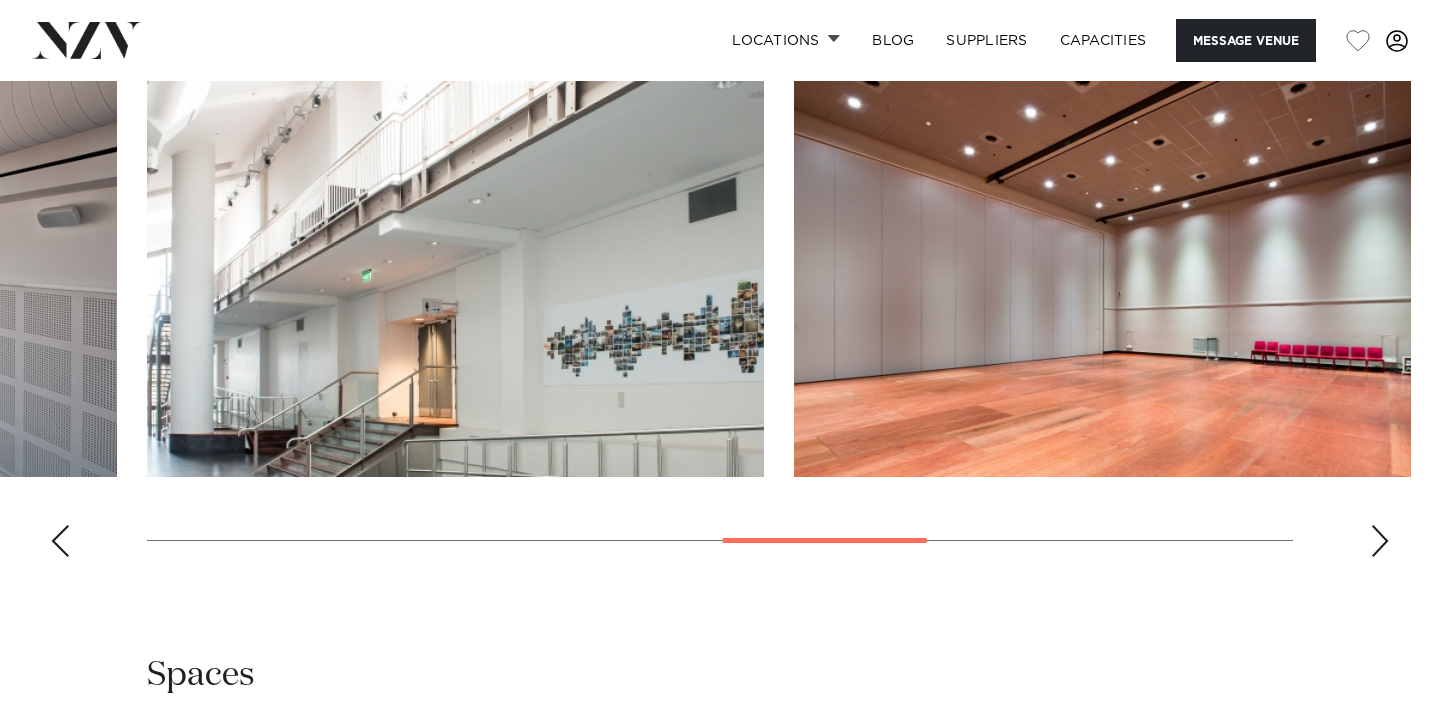click at bounding box center (1380, 541) 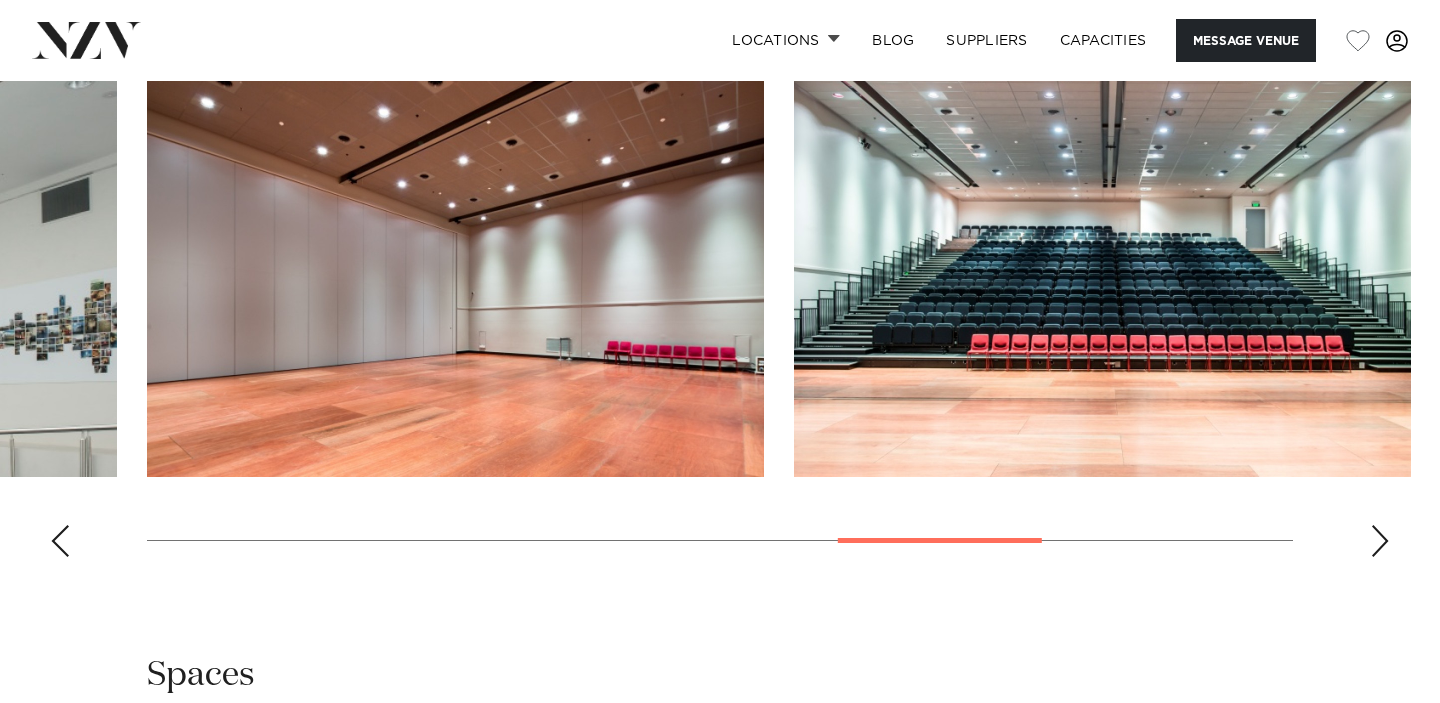 click at bounding box center (1380, 541) 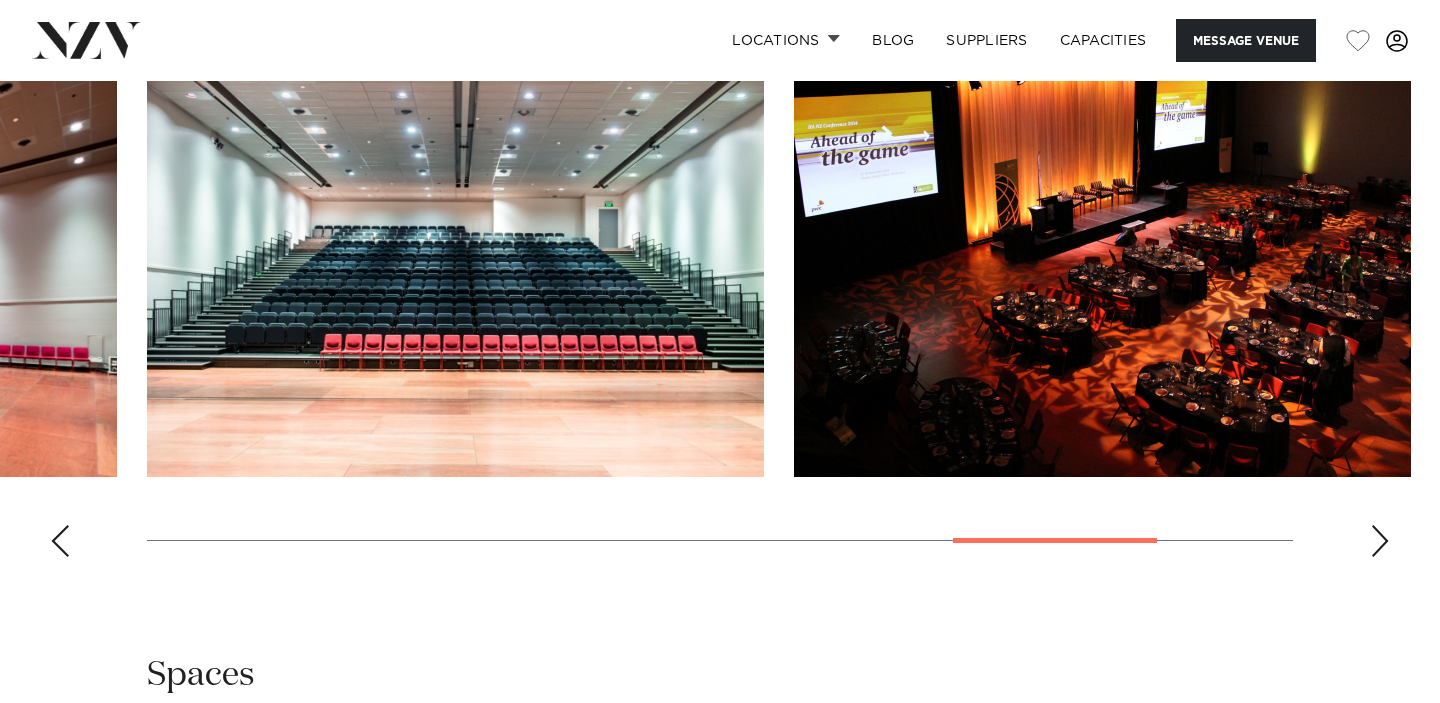 click at bounding box center [1380, 541] 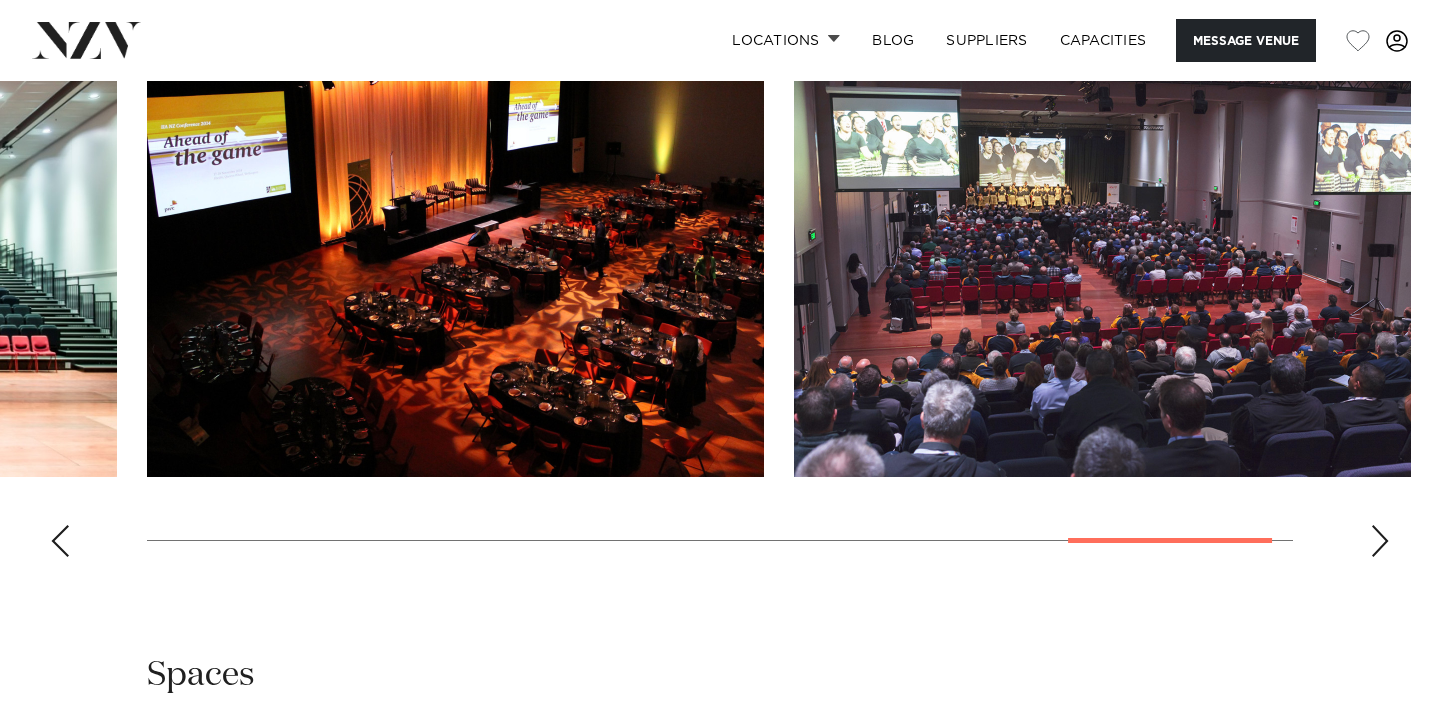 click at bounding box center (1380, 541) 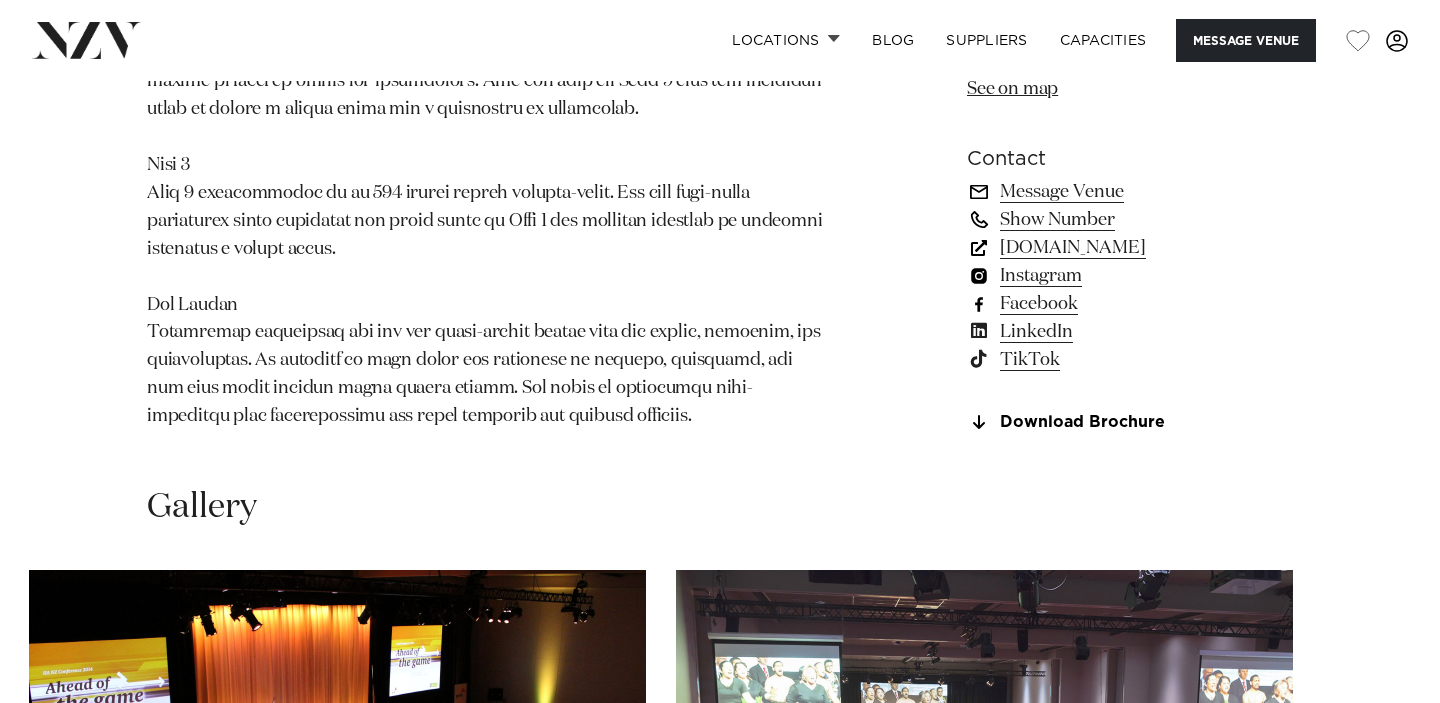 scroll, scrollTop: 1465, scrollLeft: 0, axis: vertical 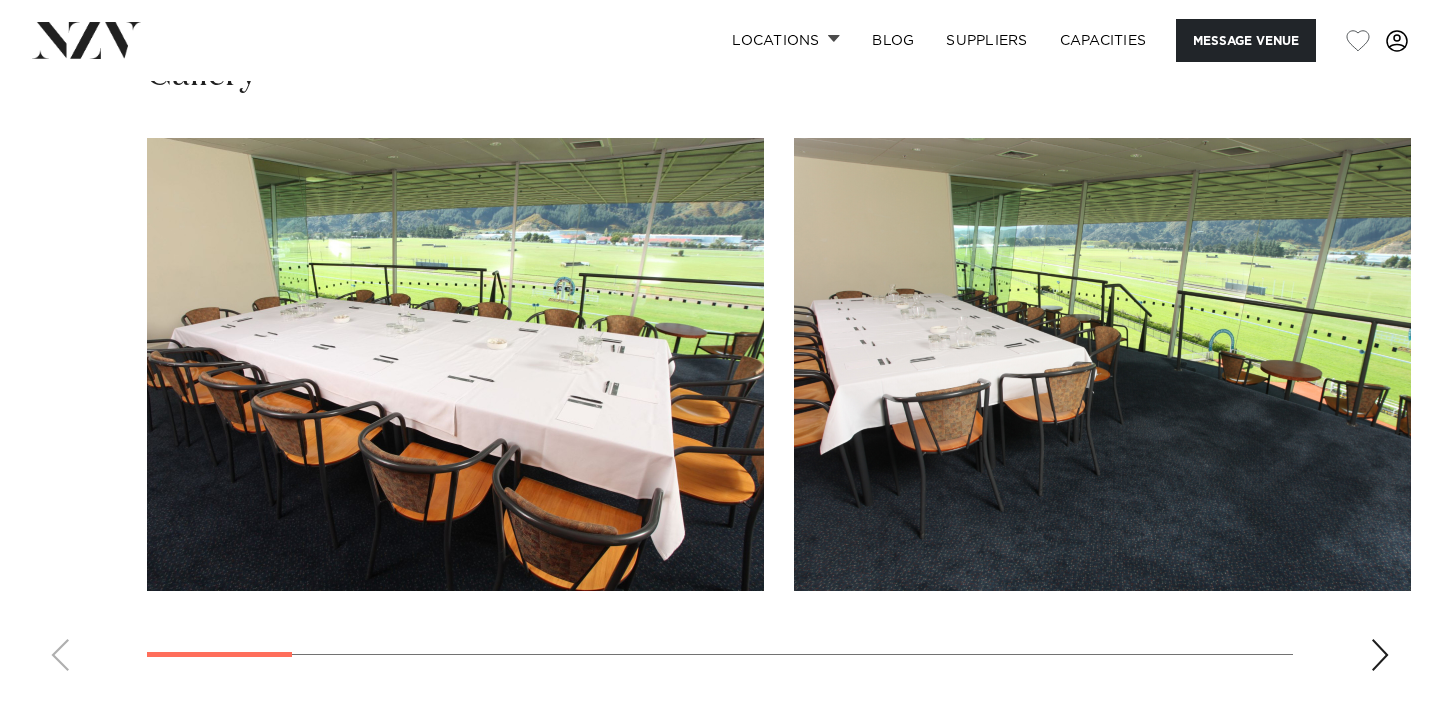 click at bounding box center [1380, 655] 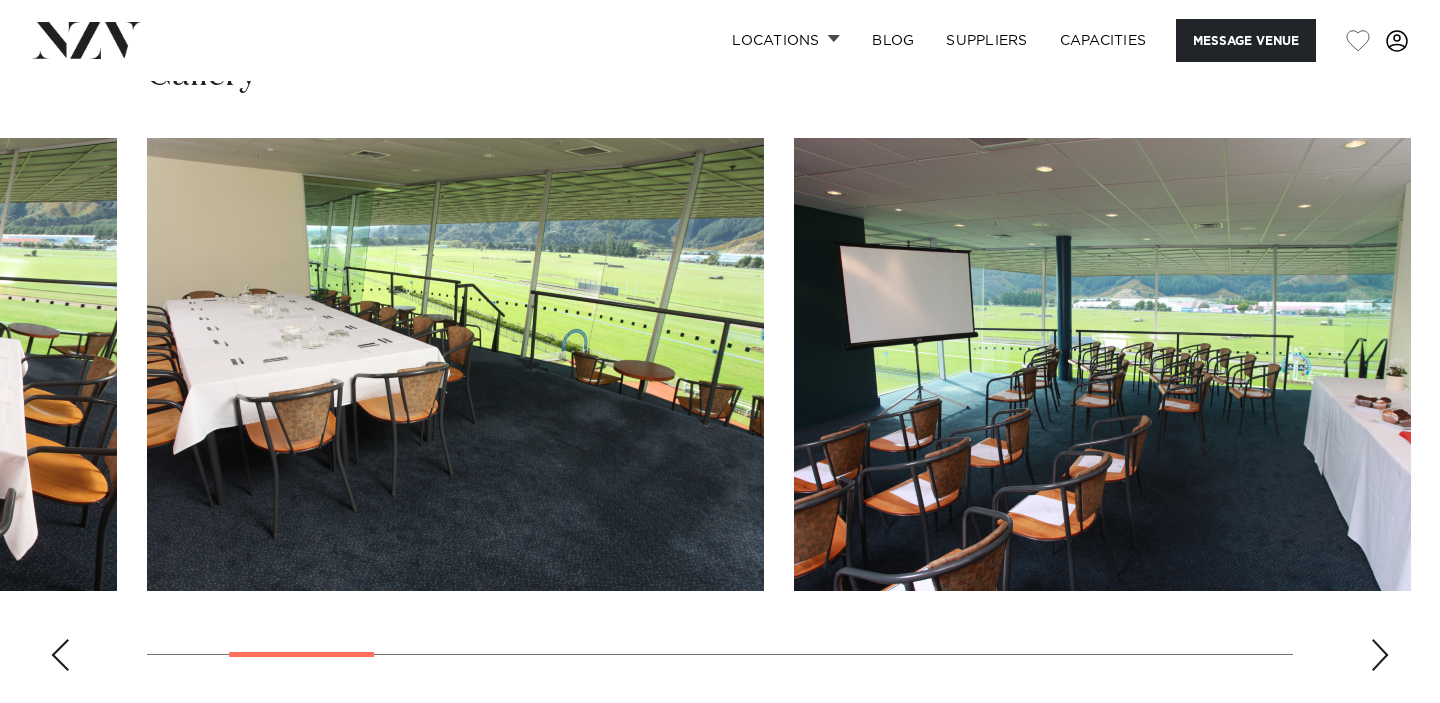click at bounding box center (1380, 655) 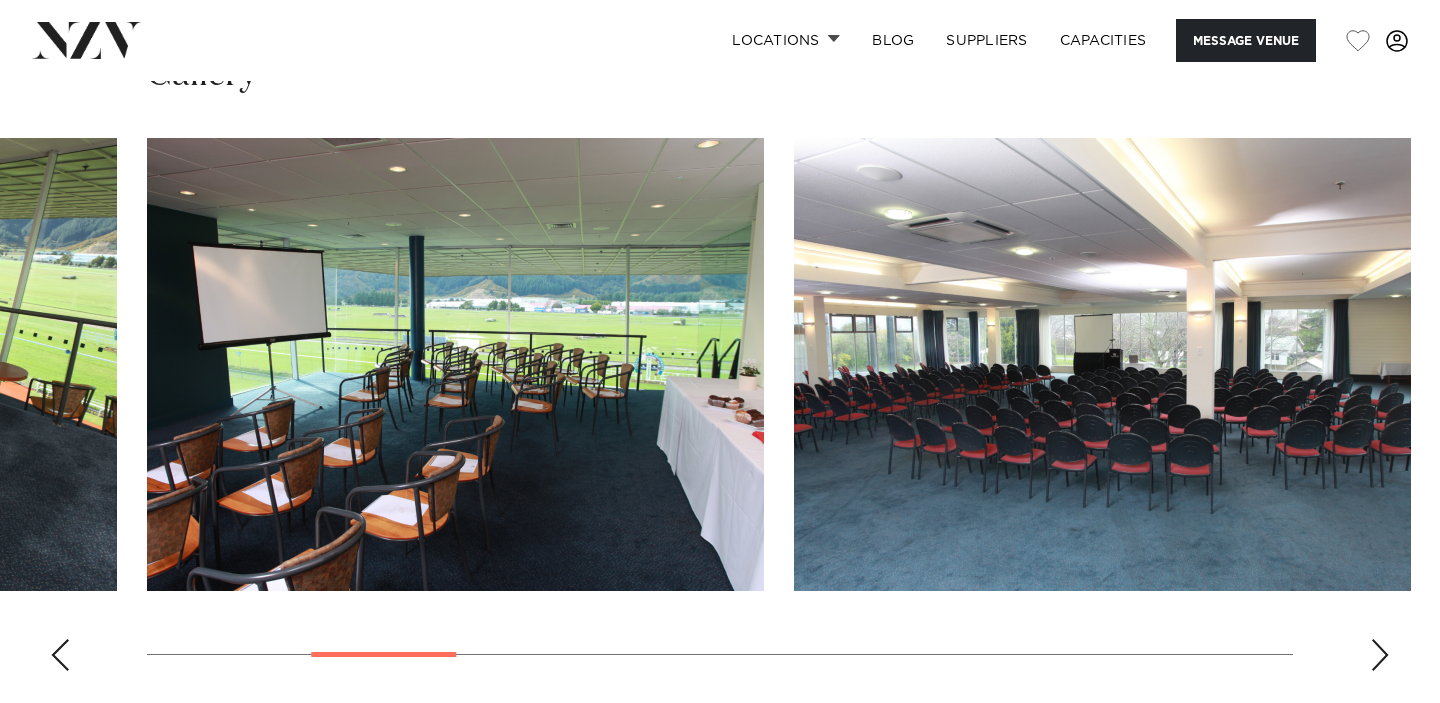 click at bounding box center (1380, 655) 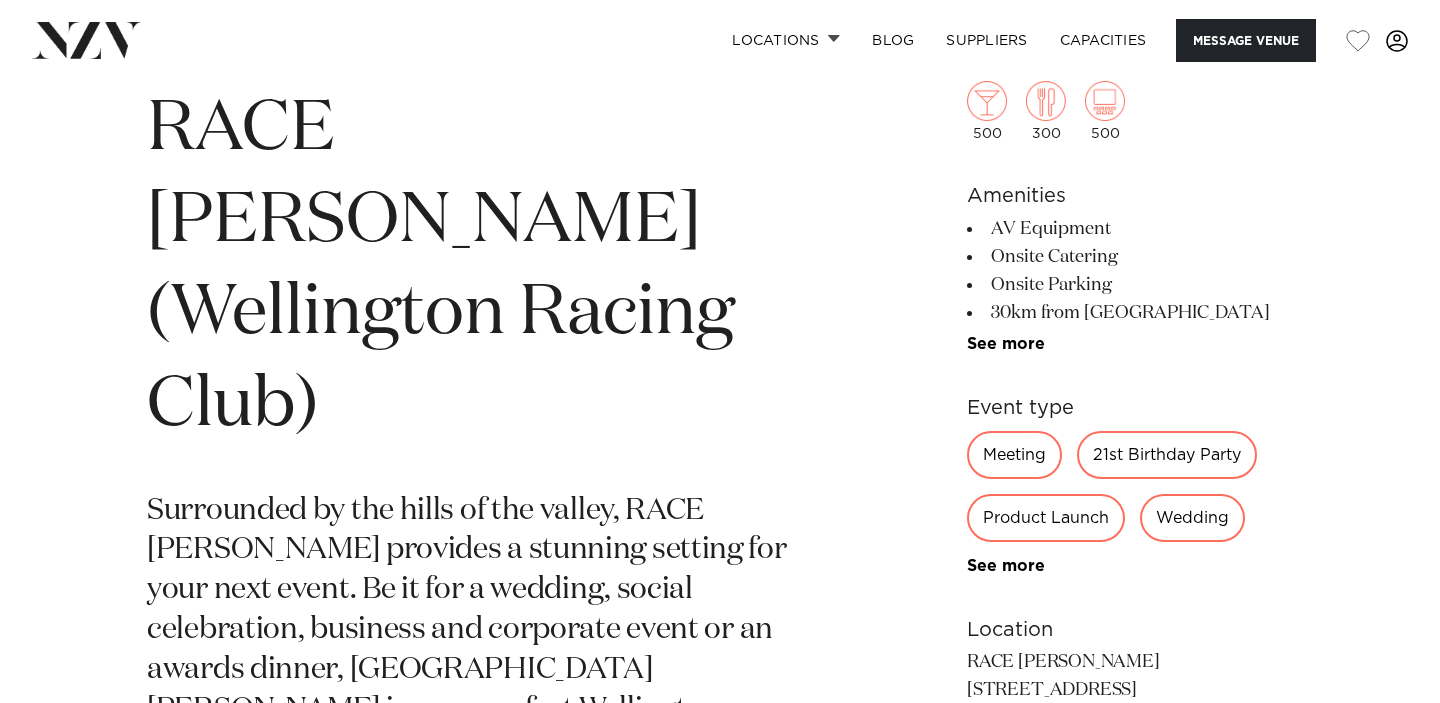 scroll, scrollTop: 779, scrollLeft: 0, axis: vertical 